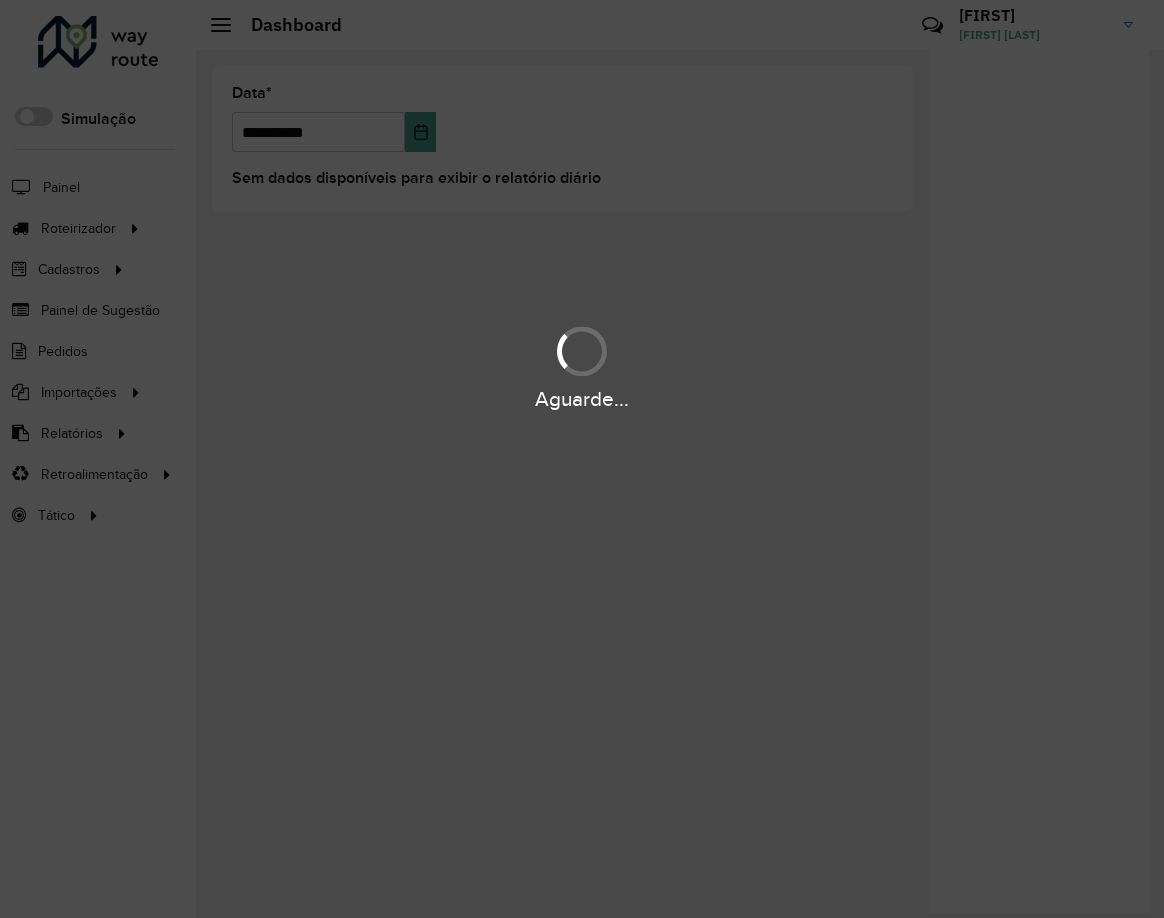 scroll, scrollTop: 0, scrollLeft: 0, axis: both 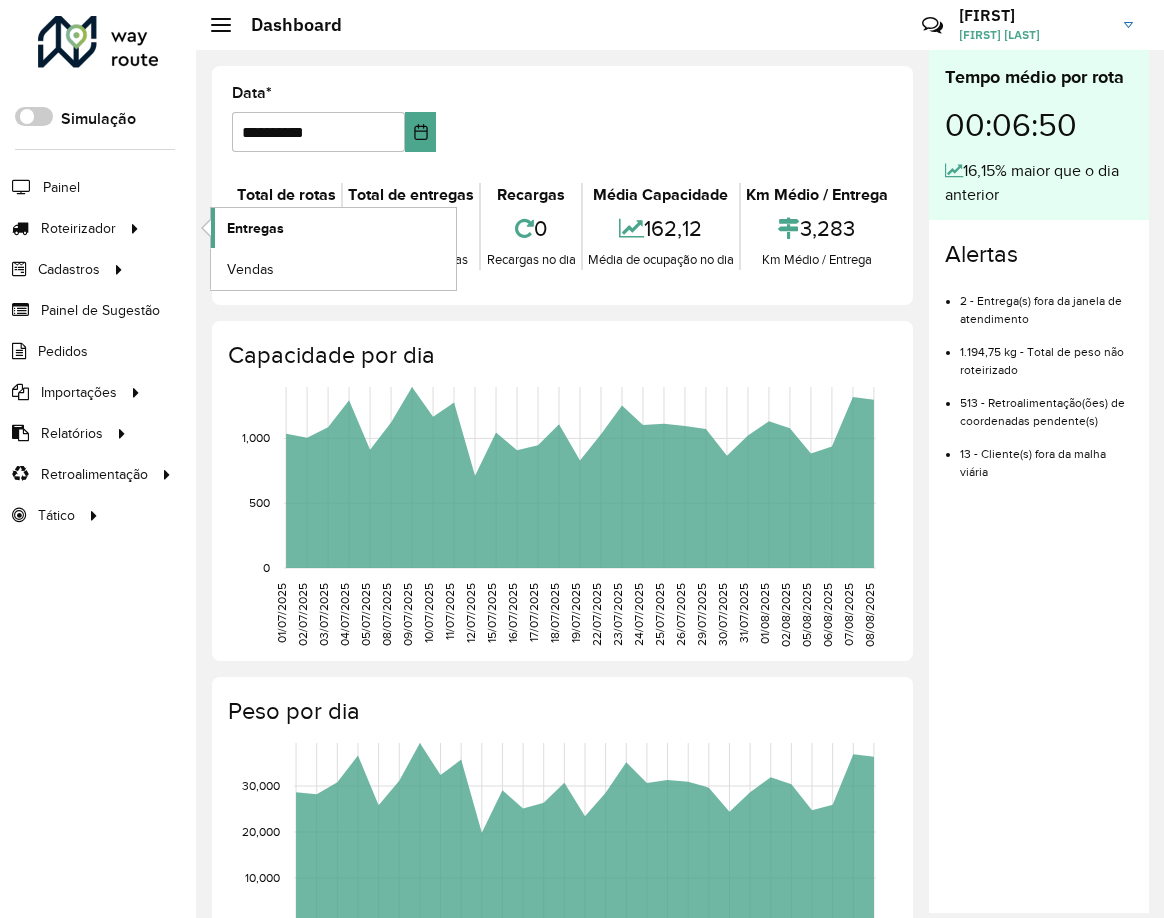 click on "Entregas" 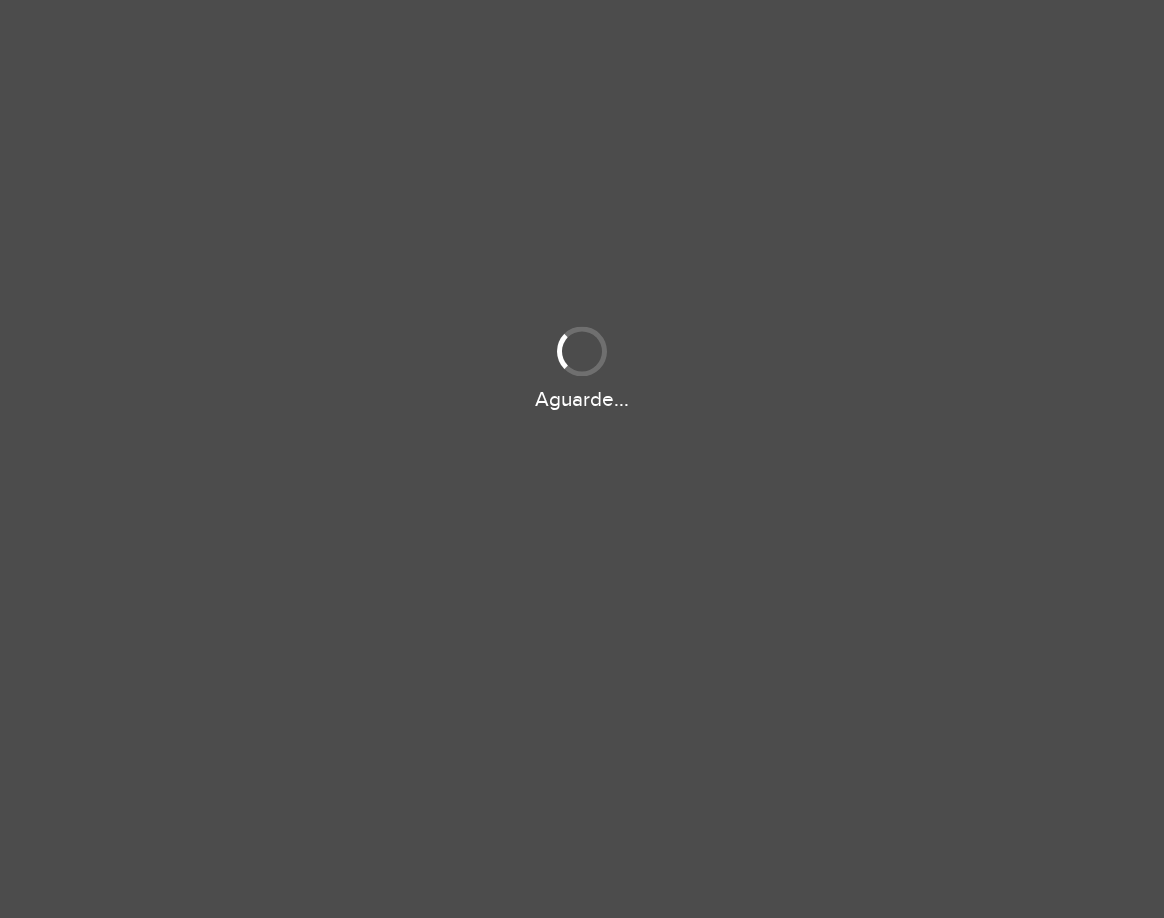scroll, scrollTop: 0, scrollLeft: 0, axis: both 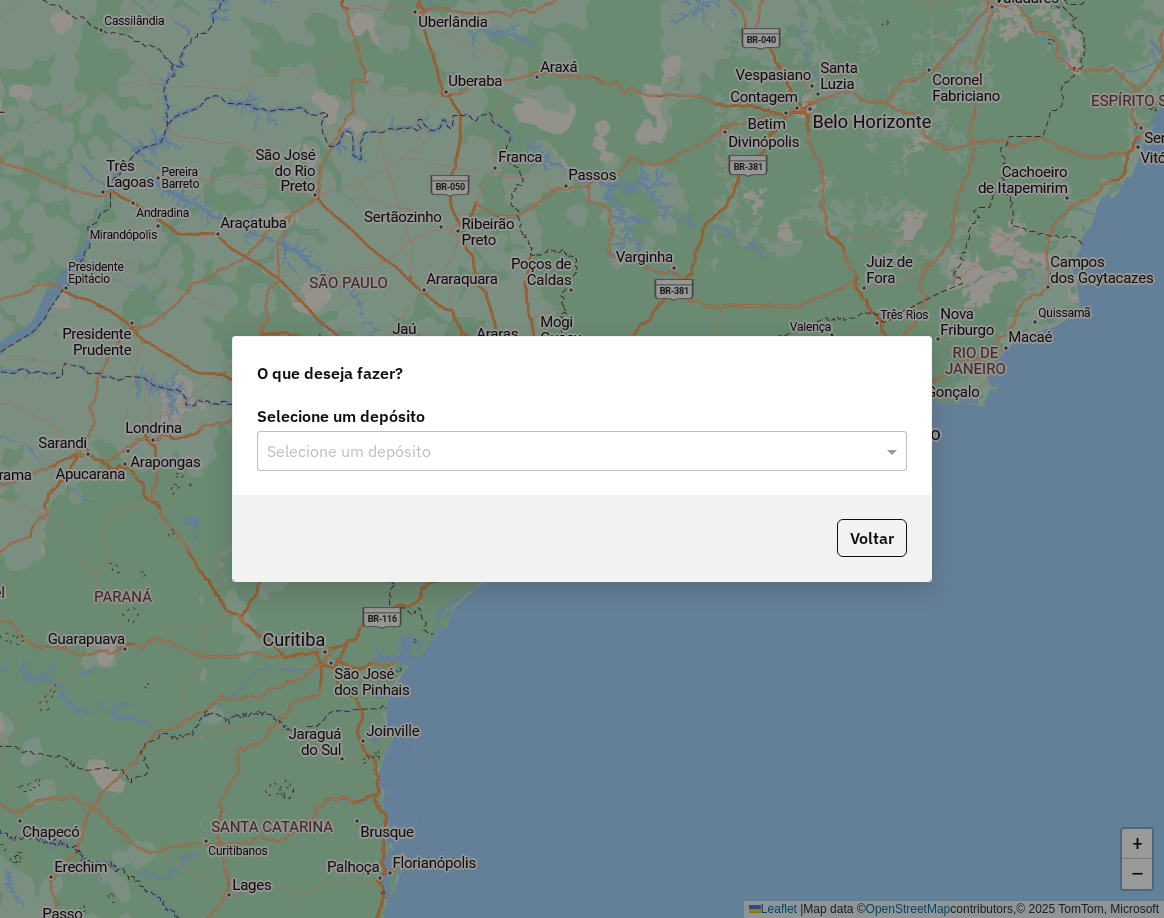 click 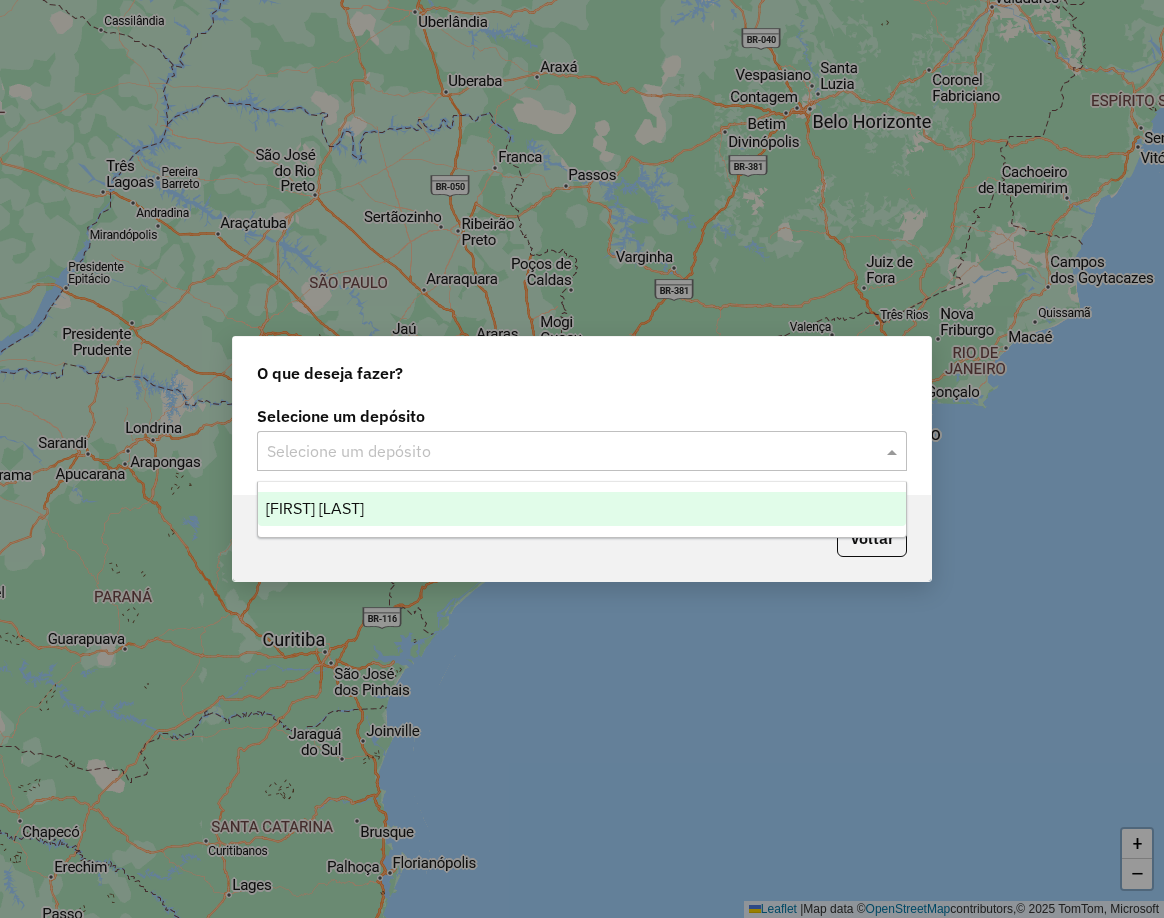 click on "[FIRST] [LAST]" at bounding box center (582, 509) 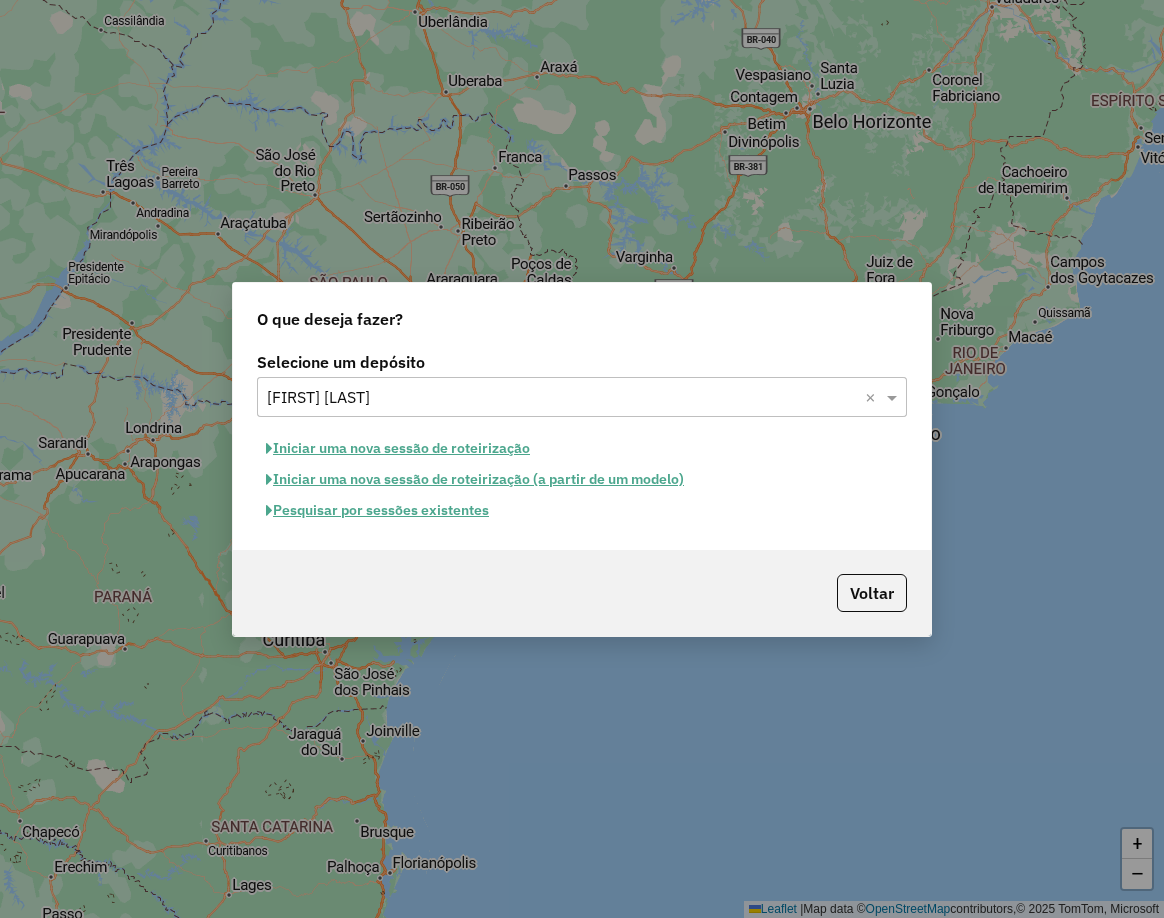 click on "Pesquisar por sessões existentes" 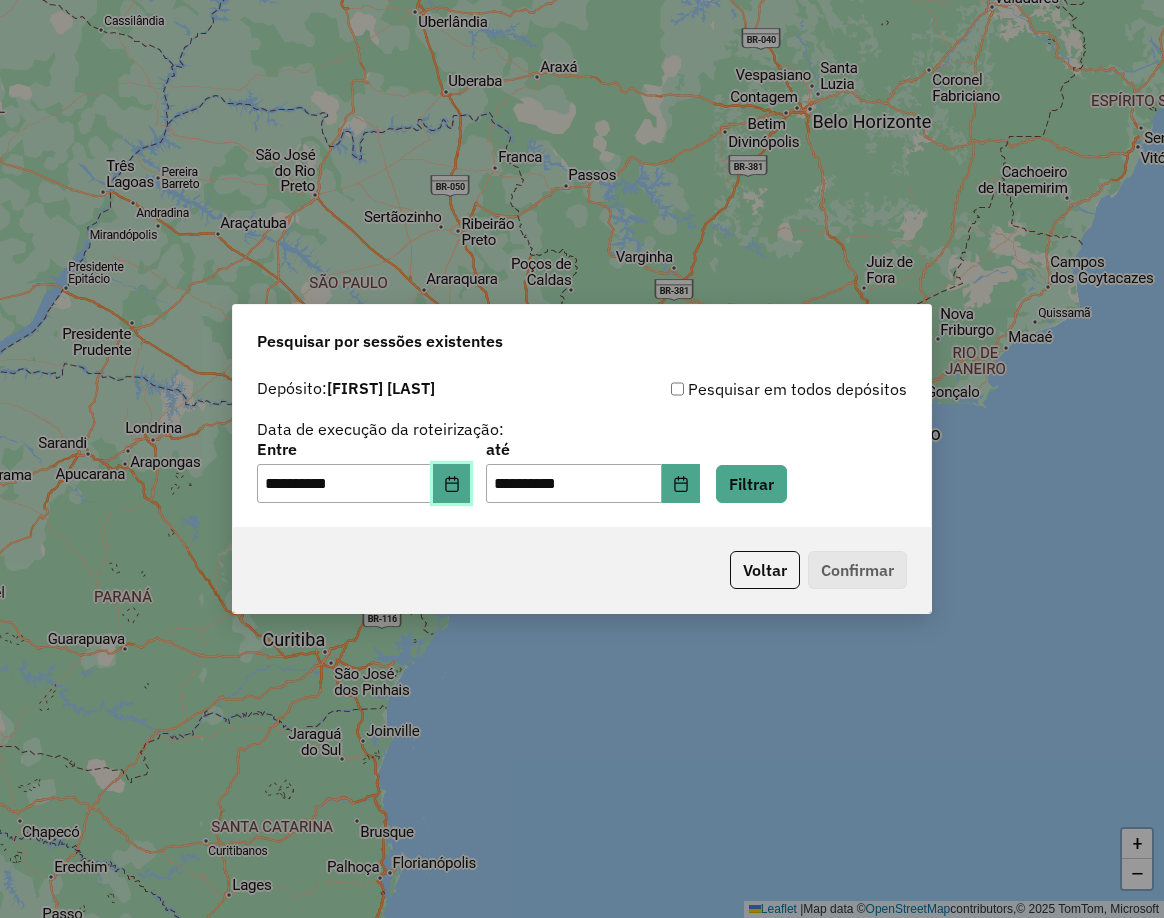 click 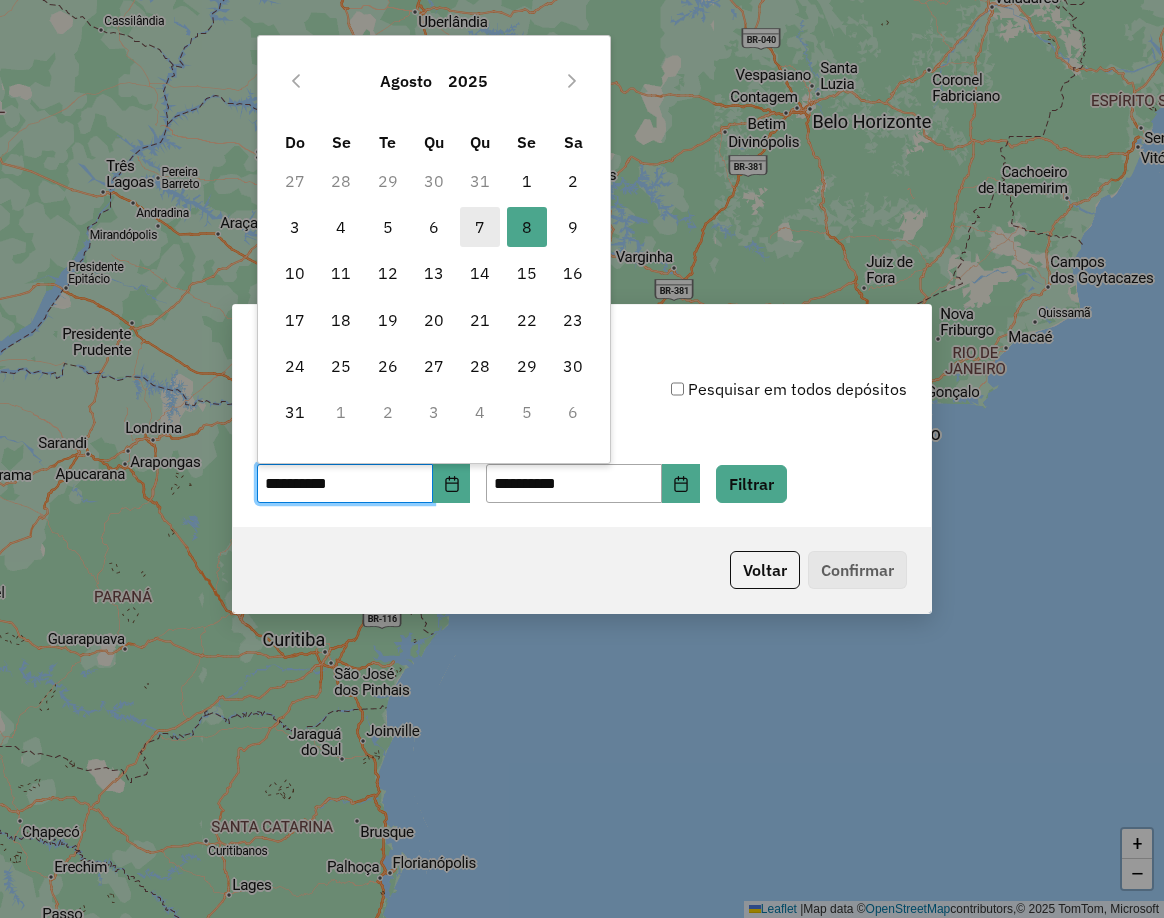 click on "7" at bounding box center [480, 227] 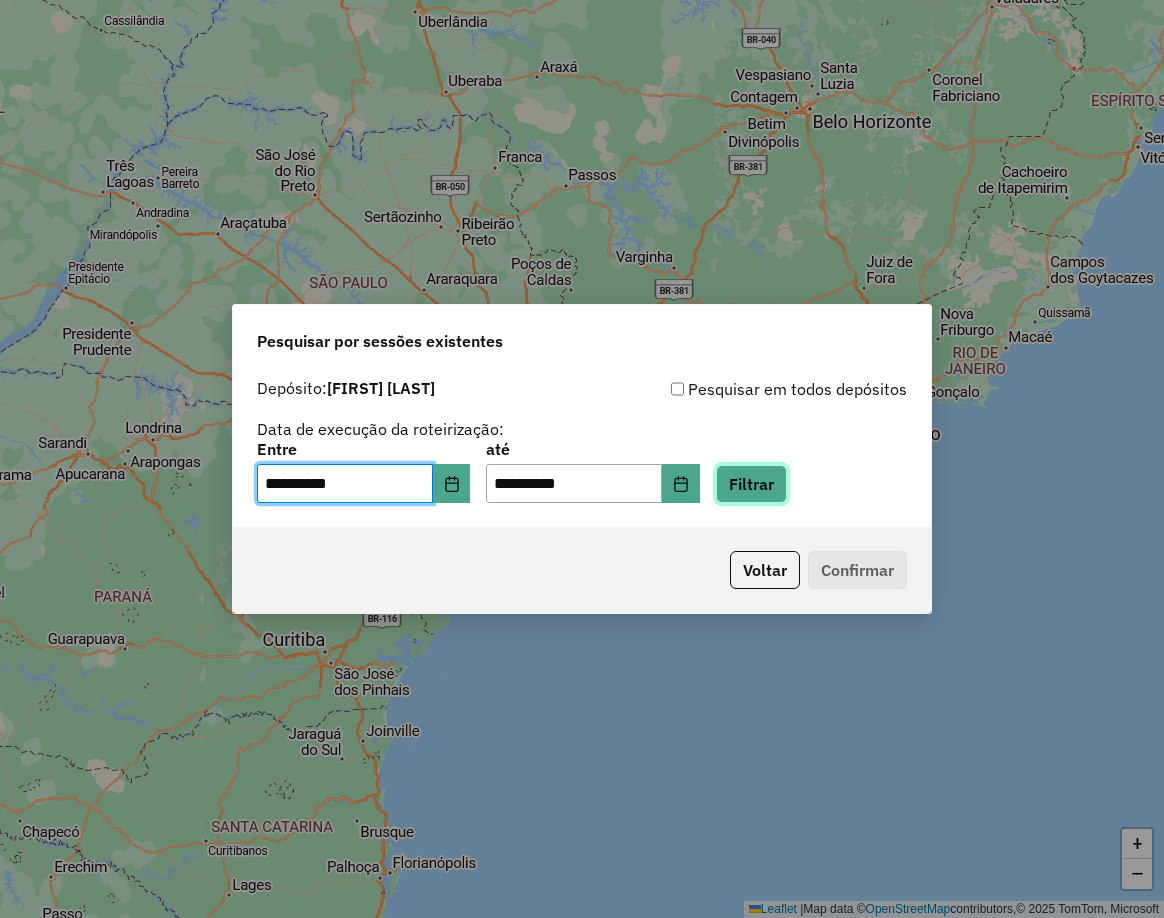 click on "Filtrar" 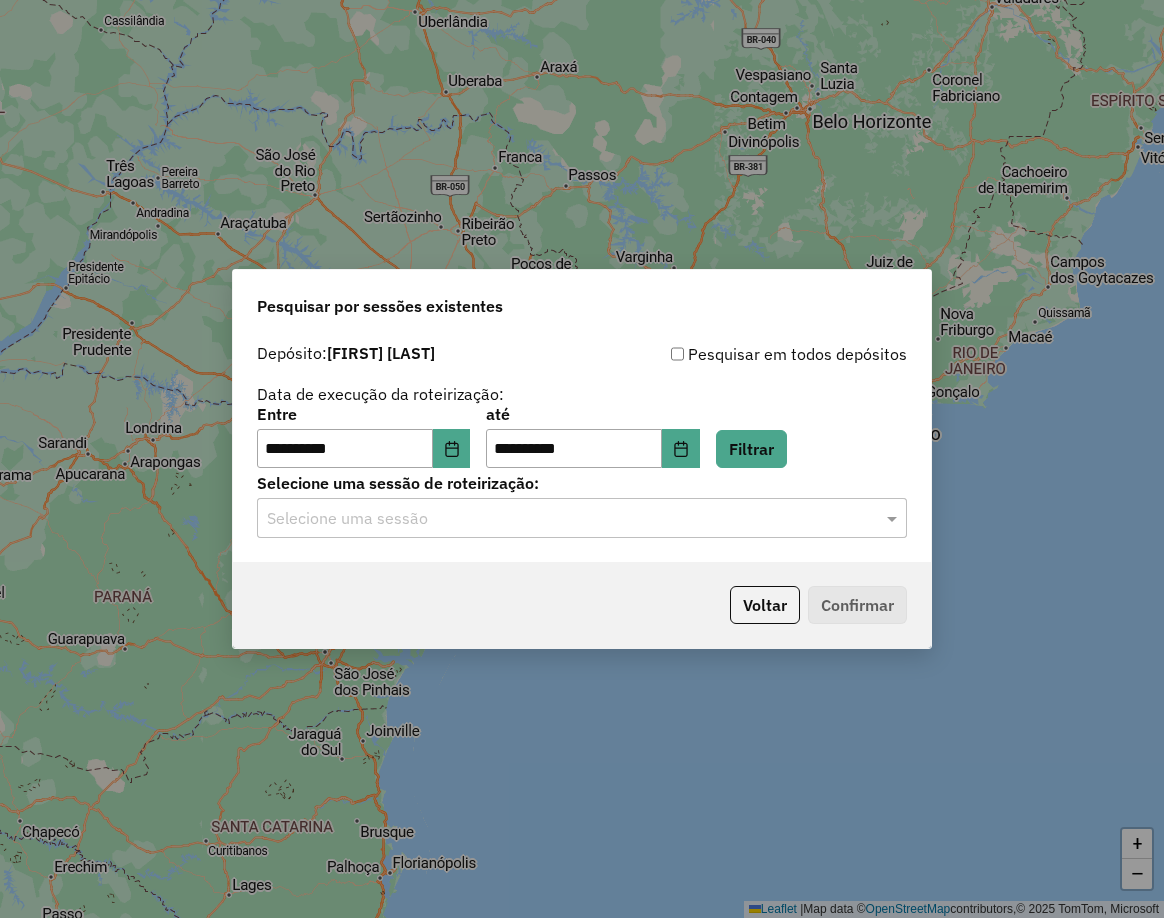 click on "Selecione uma sessão" 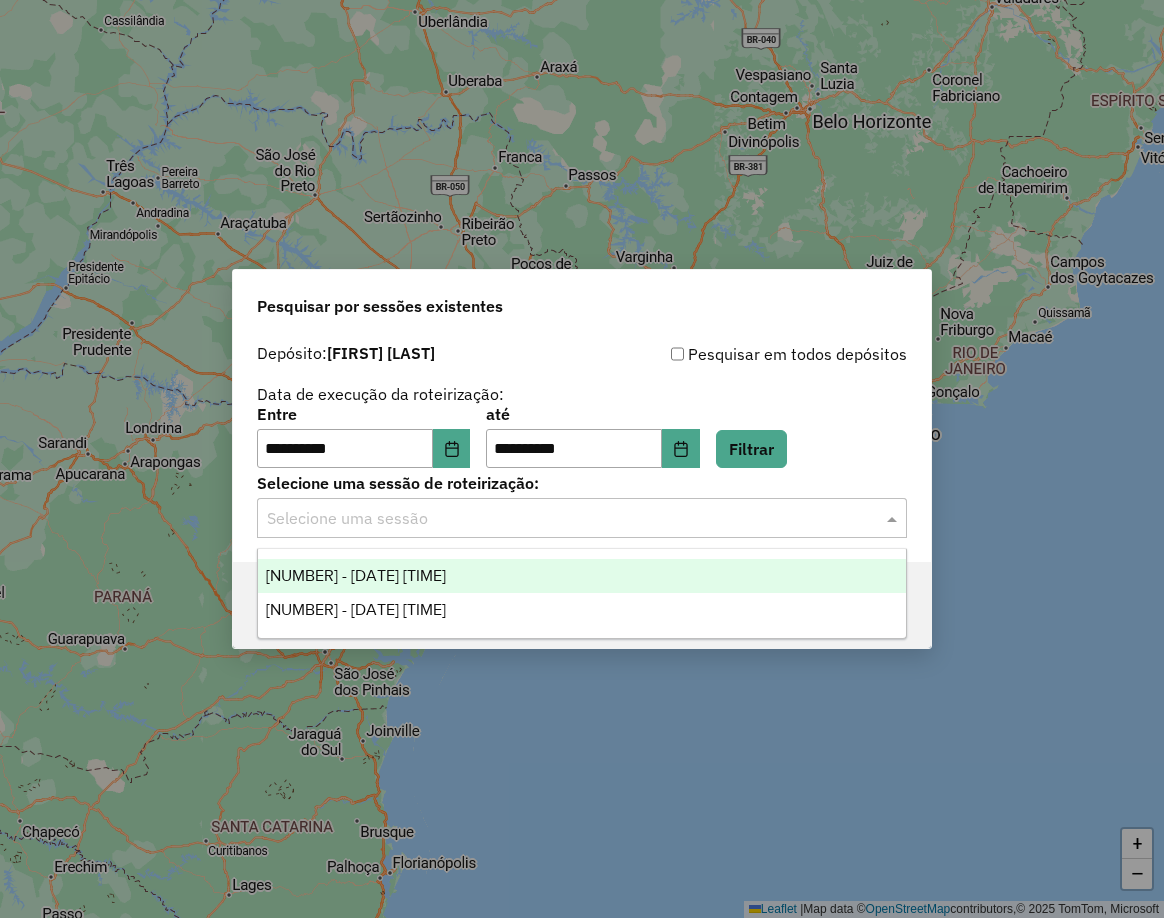 click on "976025 - 07/08/2025 18:03" at bounding box center (356, 575) 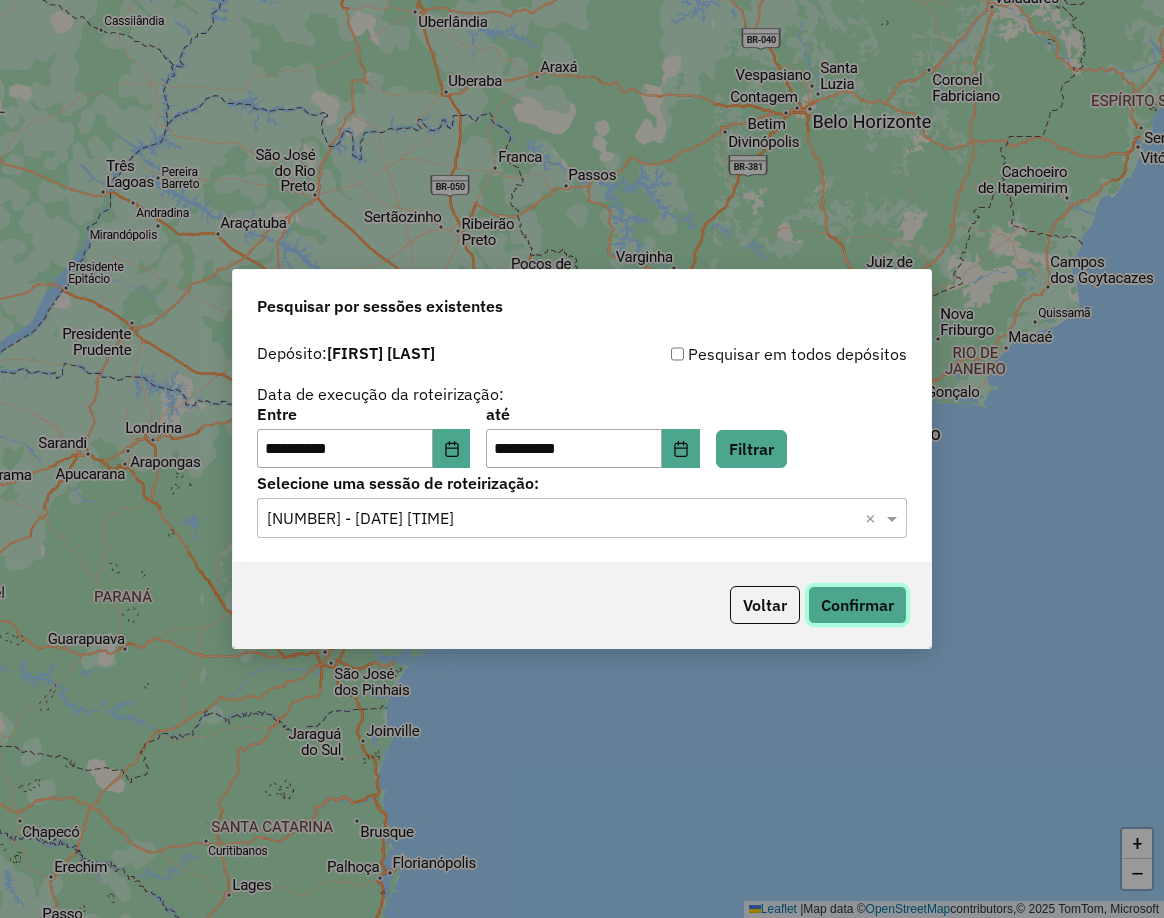 click on "Confirmar" 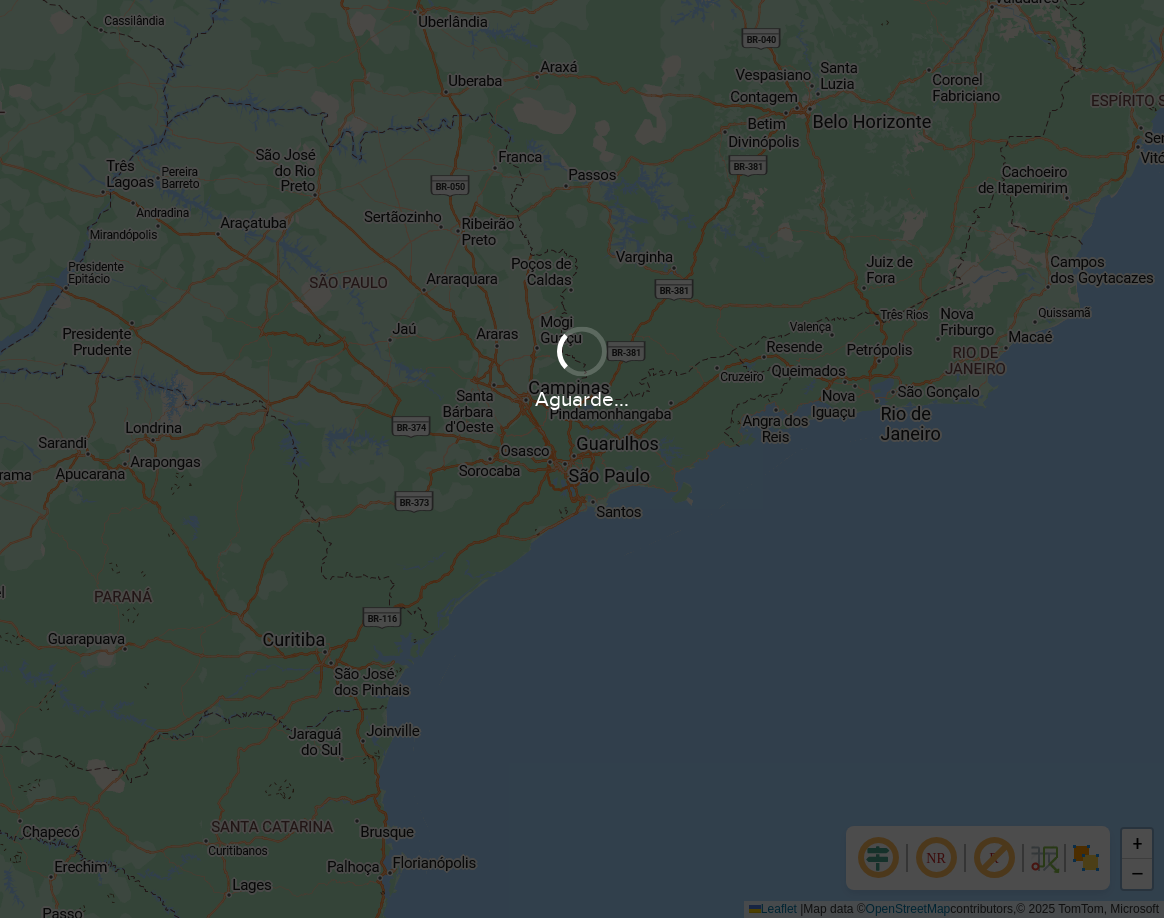 scroll, scrollTop: 0, scrollLeft: 0, axis: both 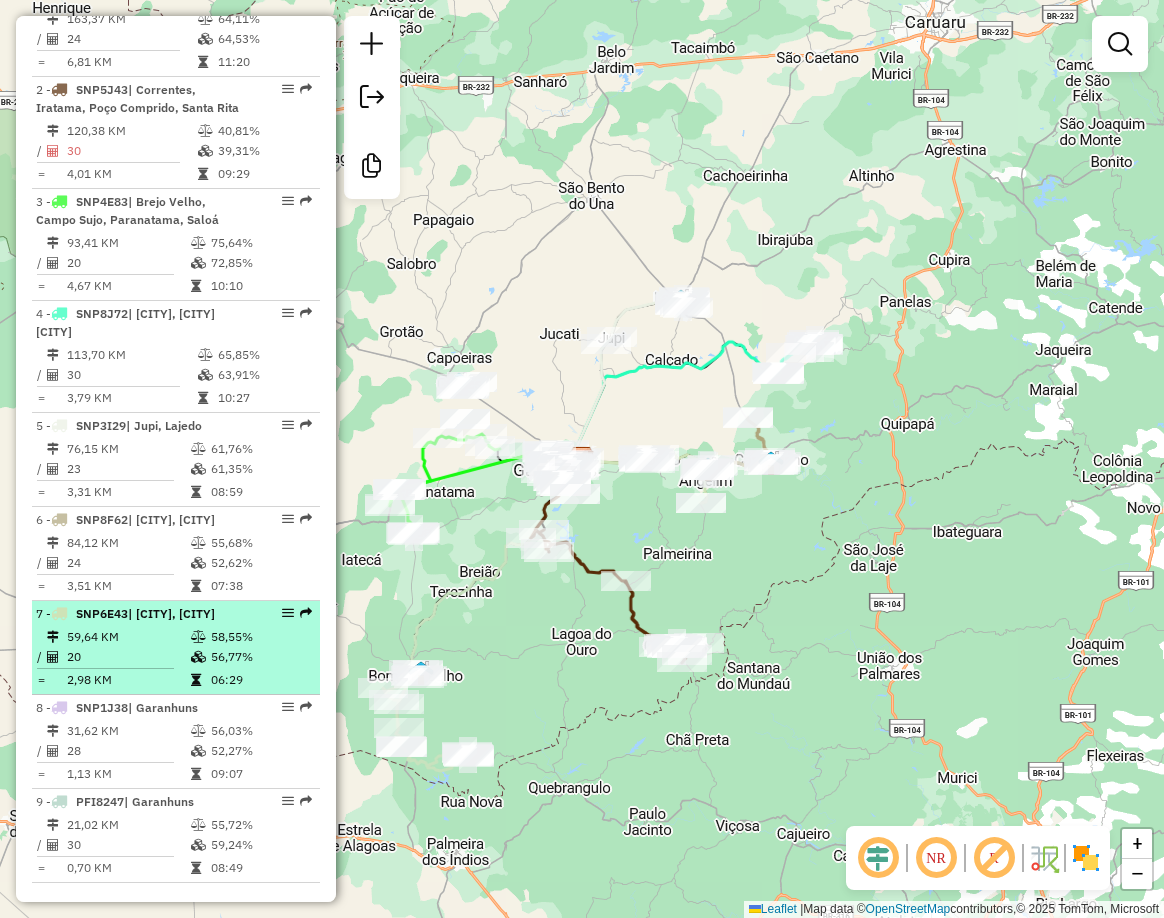 click on "59,64 KM" at bounding box center (128, 637) 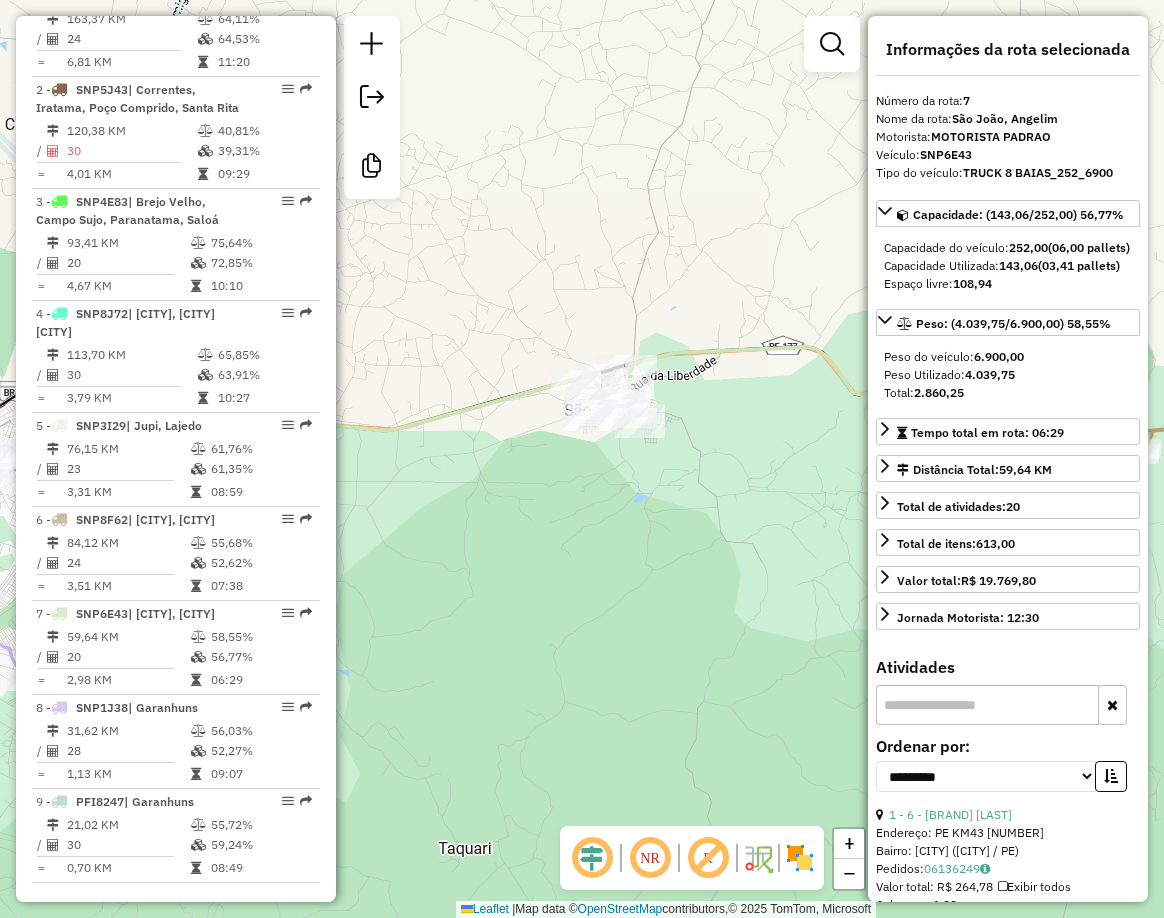 drag, startPoint x: 605, startPoint y: 399, endPoint x: 600, endPoint y: 549, distance: 150.08331 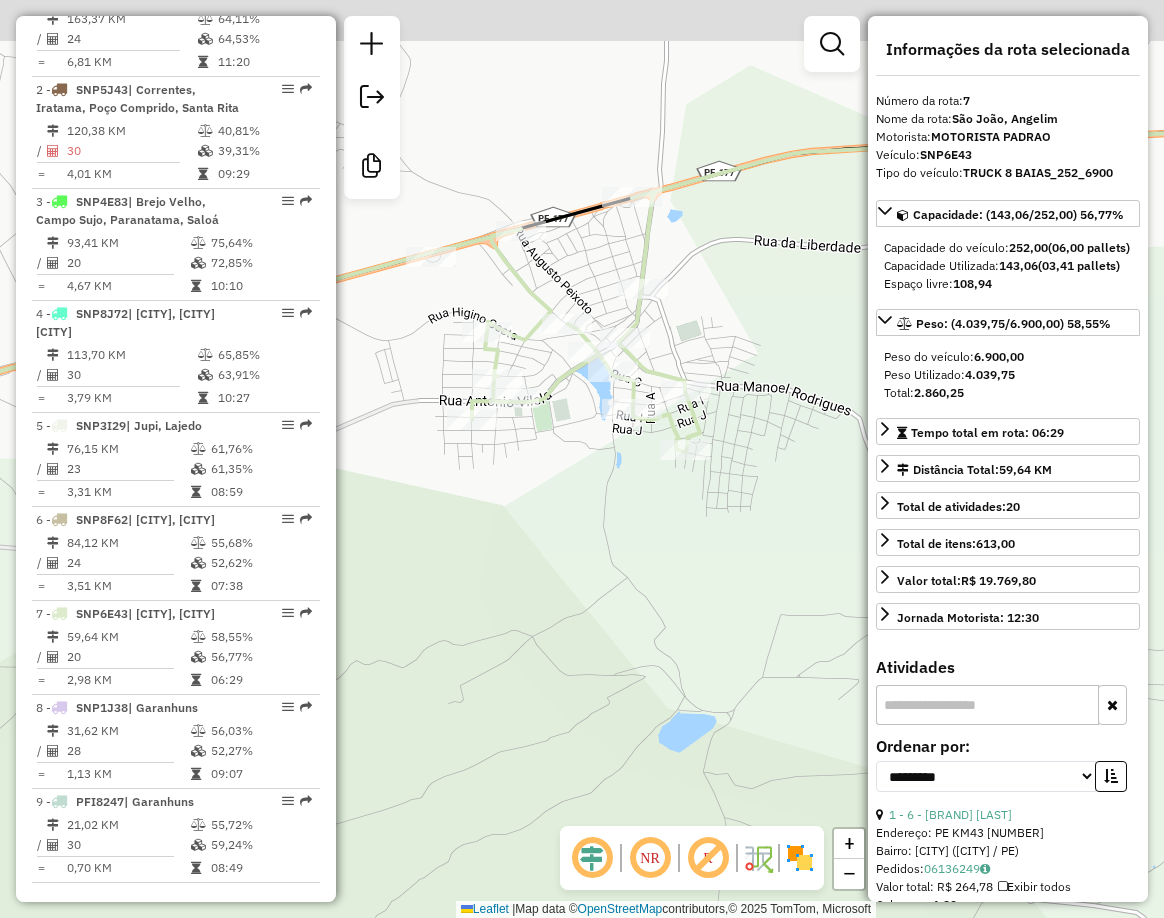 drag, startPoint x: 567, startPoint y: 349, endPoint x: 548, endPoint y: 481, distance: 133.36041 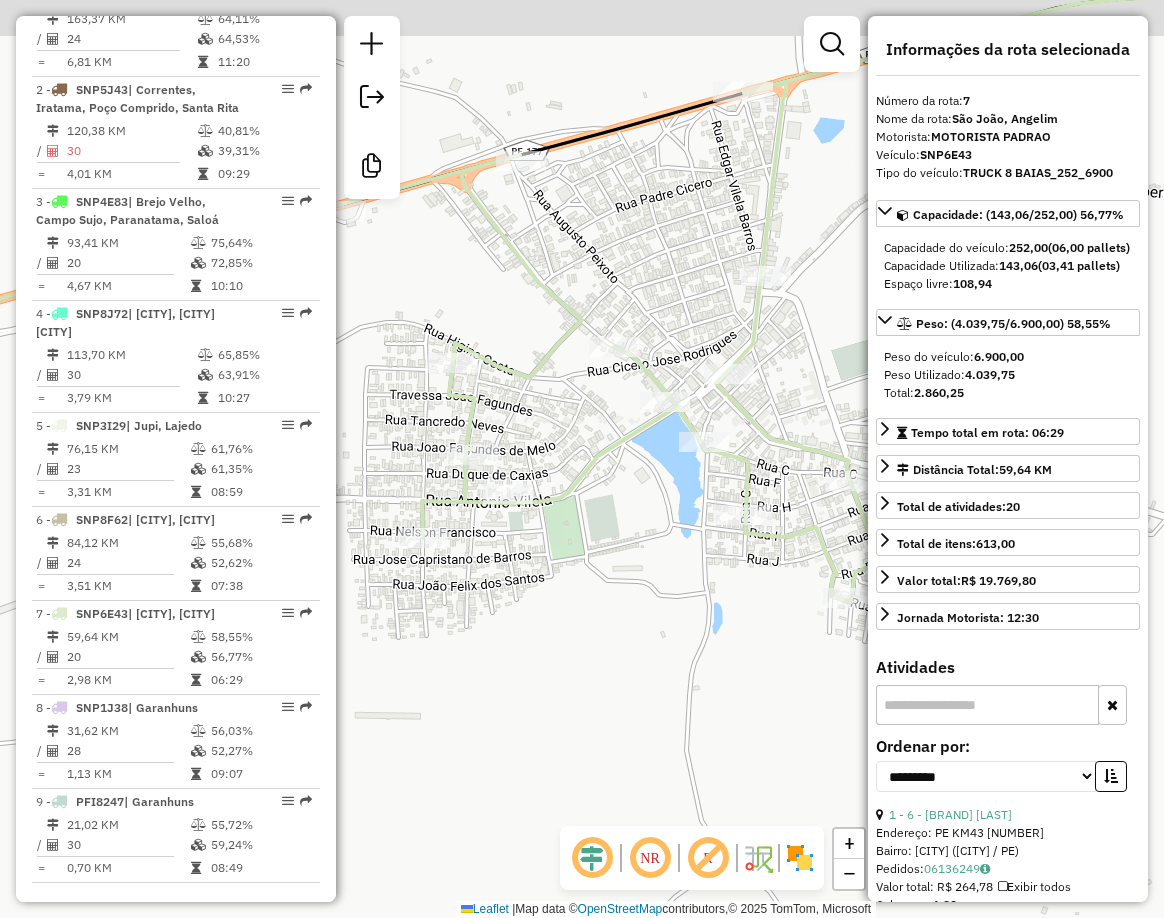 drag, startPoint x: 604, startPoint y: 455, endPoint x: 658, endPoint y: 481, distance: 59.933296 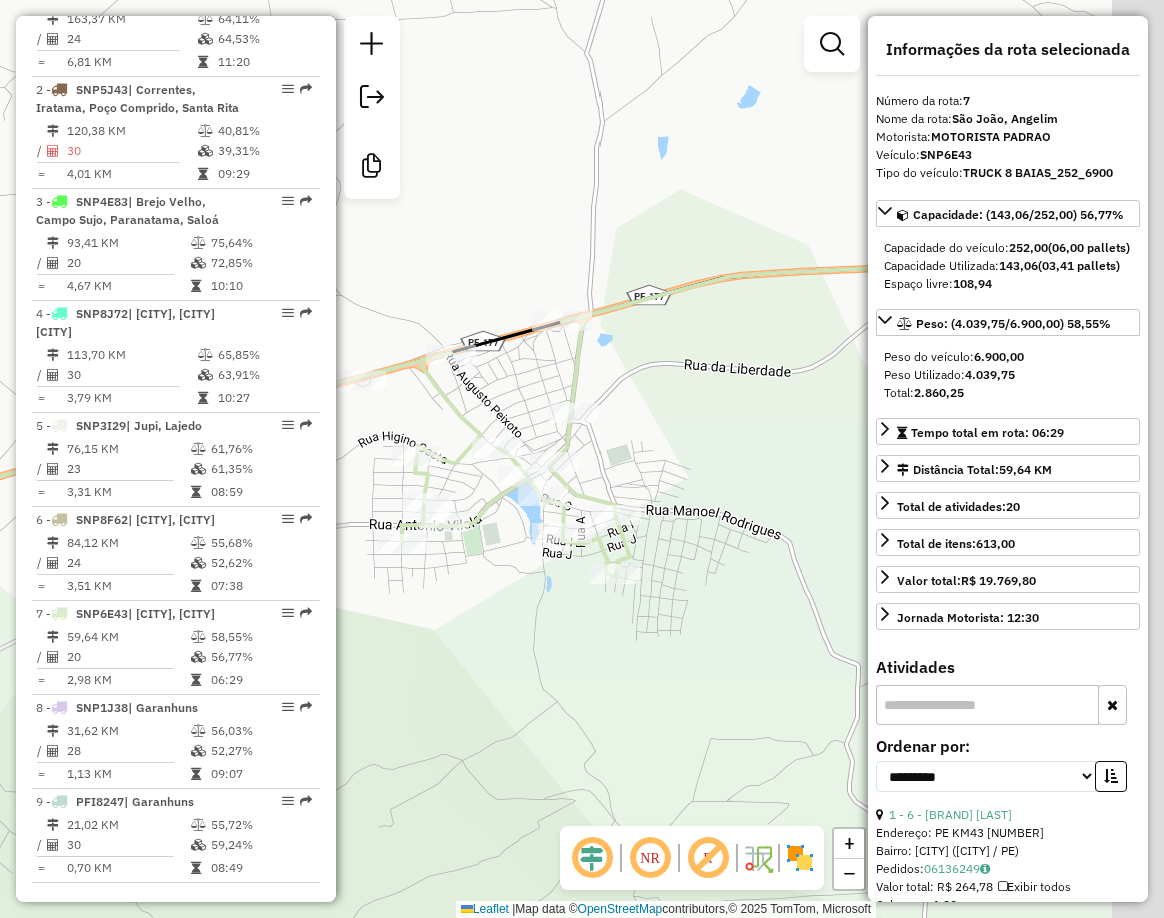 drag, startPoint x: 673, startPoint y: 617, endPoint x: 583, endPoint y: 624, distance: 90.27181 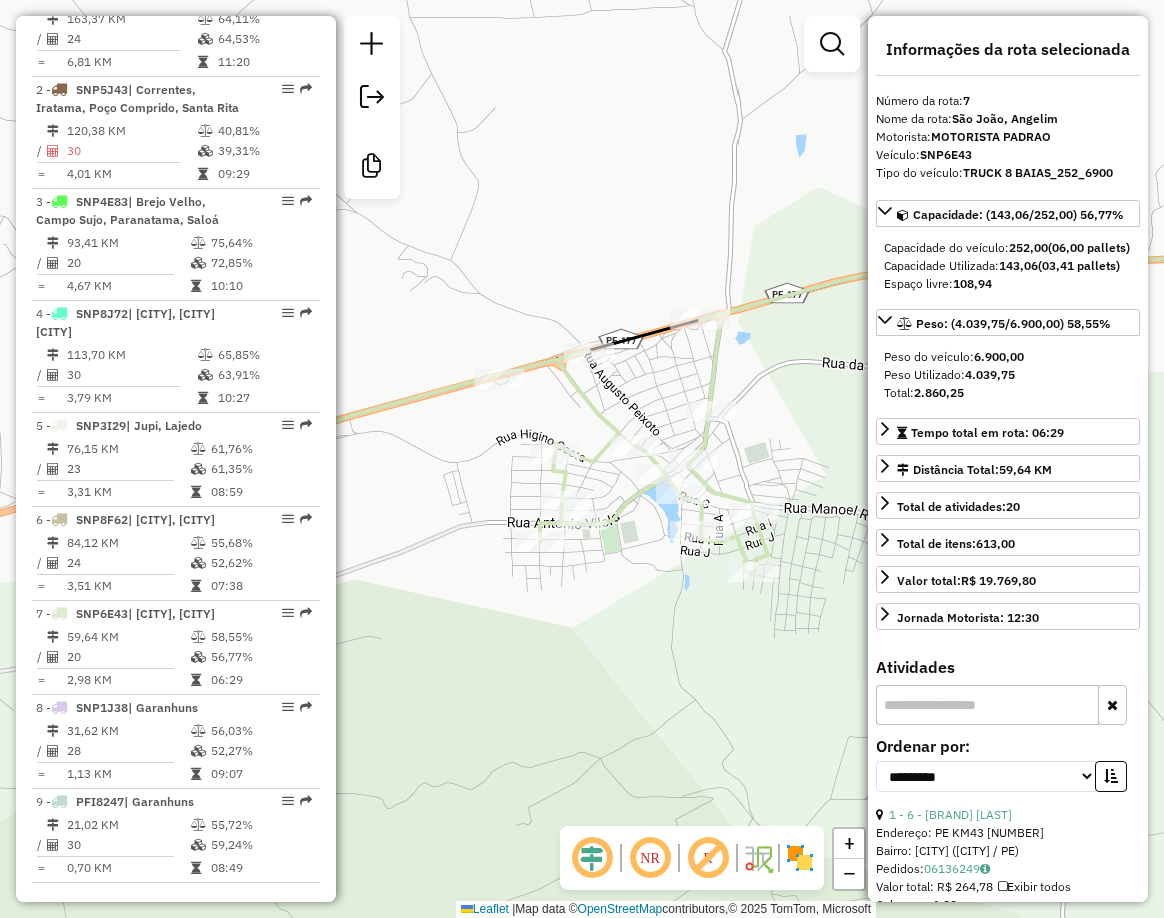 drag, startPoint x: 591, startPoint y: 643, endPoint x: 699, endPoint y: 638, distance: 108.11568 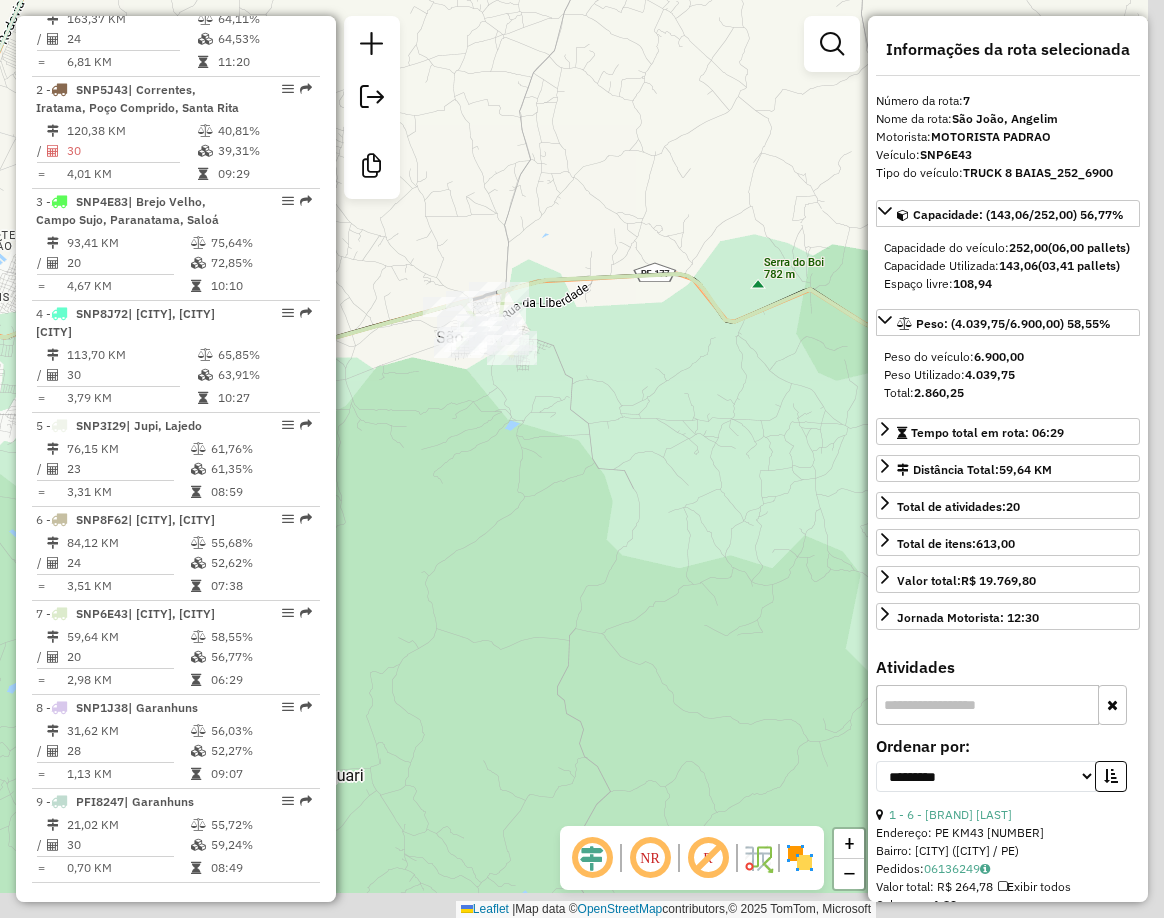 drag, startPoint x: 694, startPoint y: 582, endPoint x: 500, endPoint y: 292, distance: 348.90686 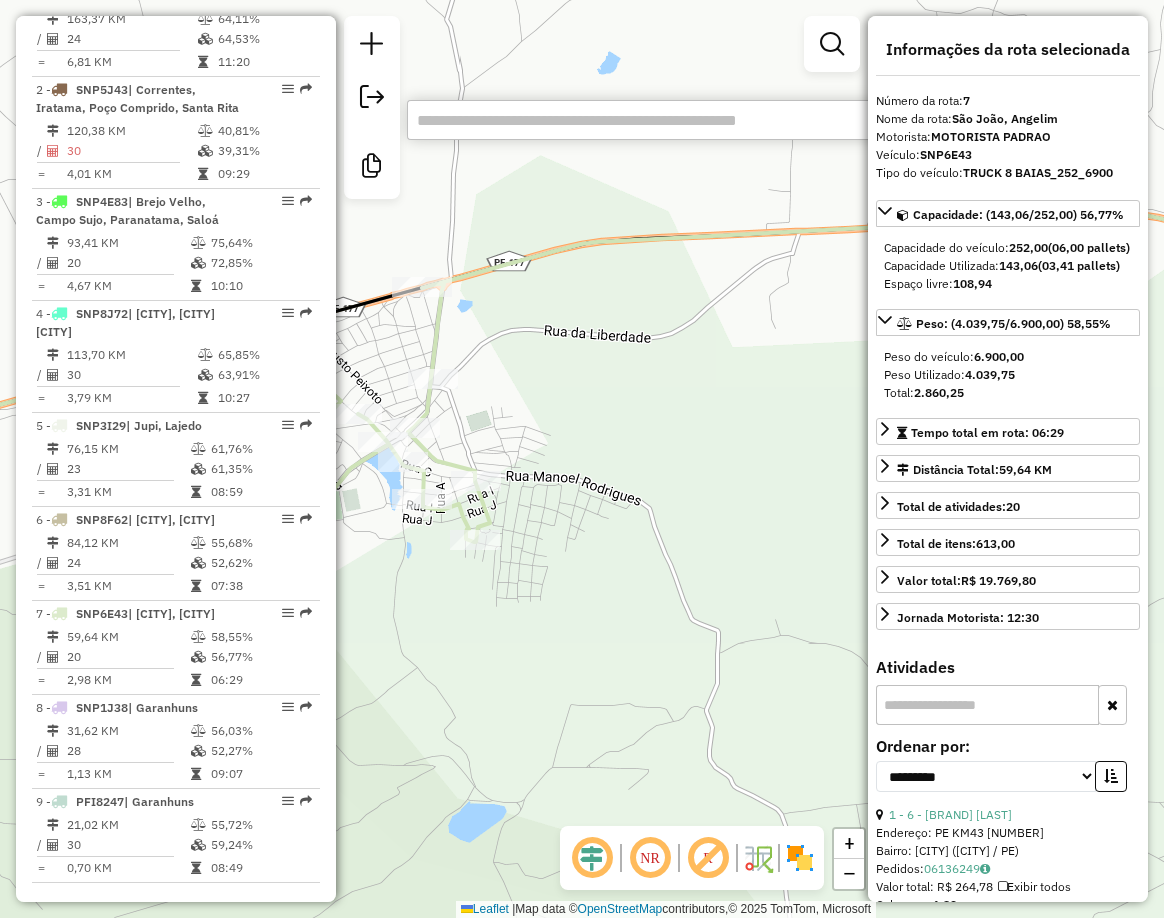click at bounding box center [707, 120] 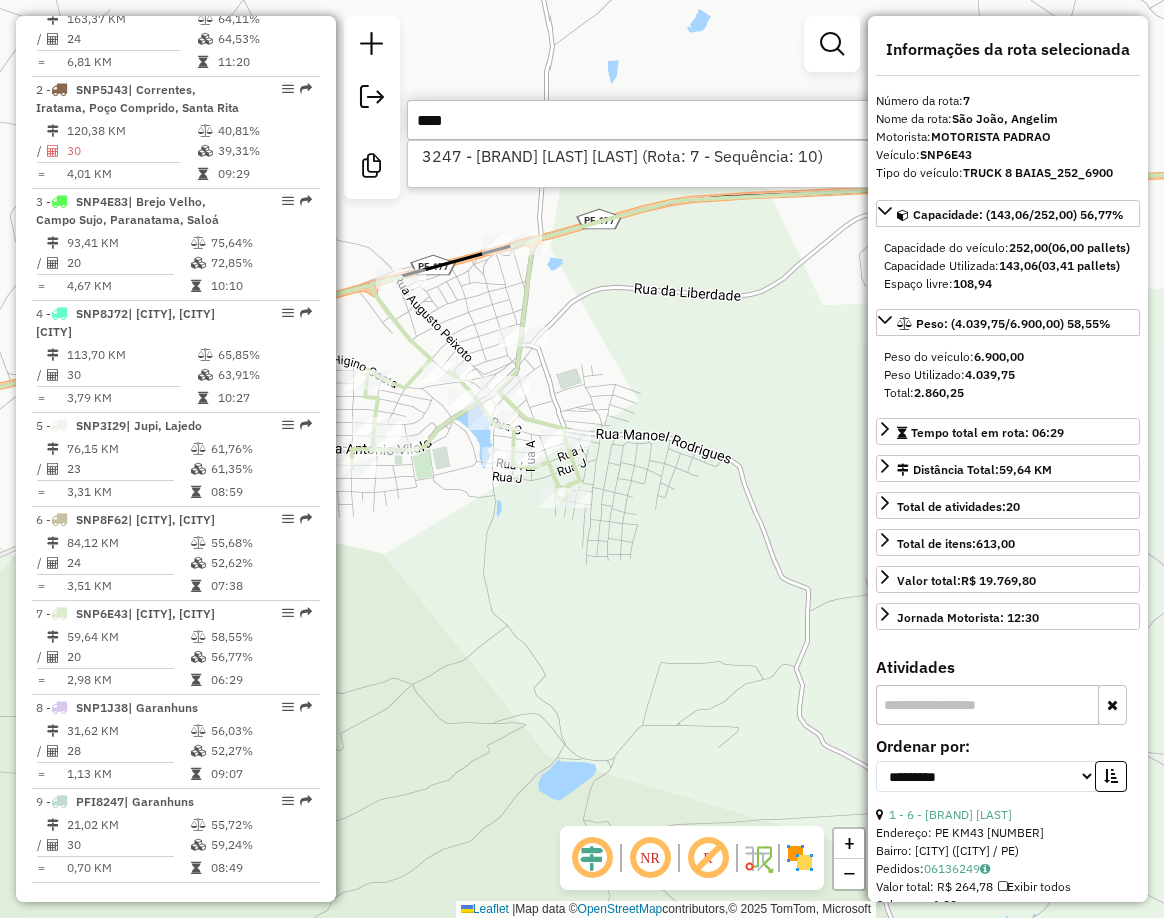 drag, startPoint x: 635, startPoint y: 371, endPoint x: 686, endPoint y: 340, distance: 59.682495 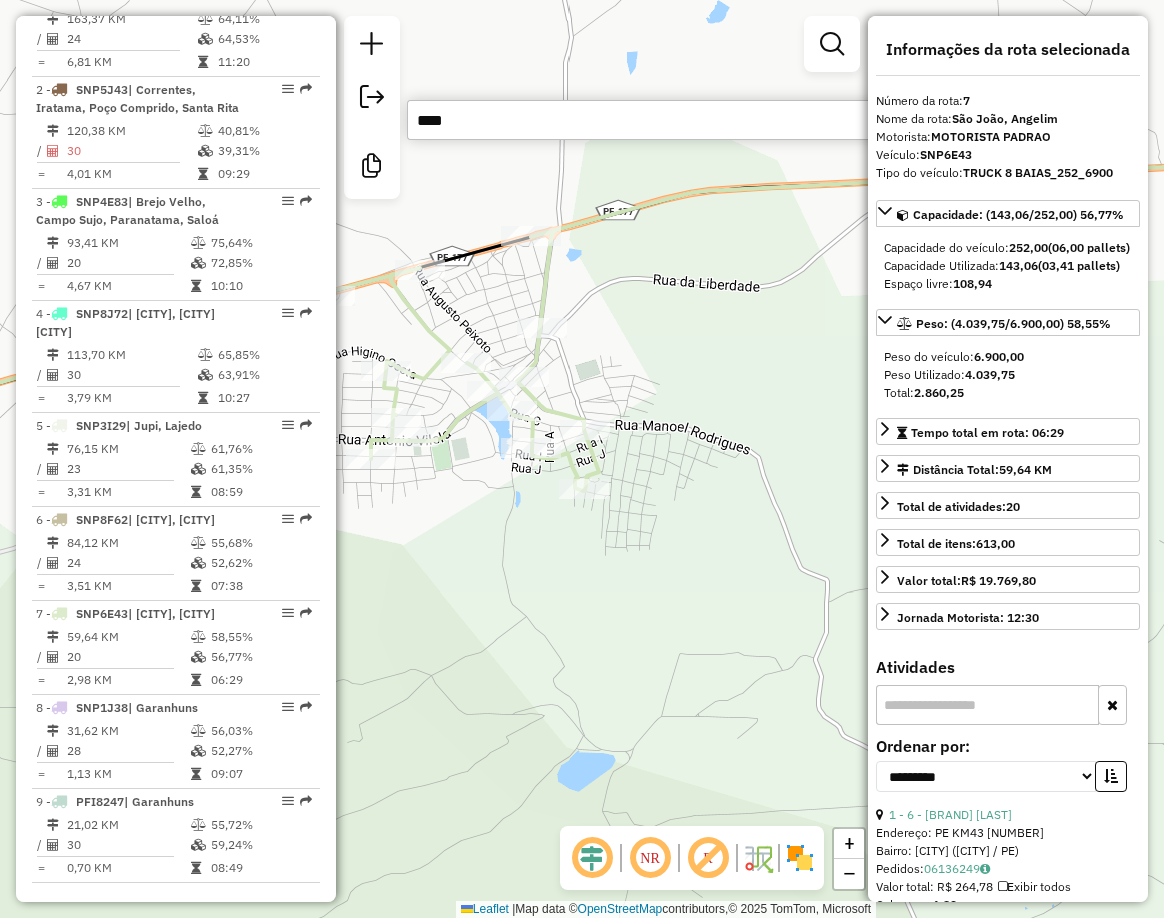 drag, startPoint x: 561, startPoint y: 131, endPoint x: 368, endPoint y: 141, distance: 193.2589 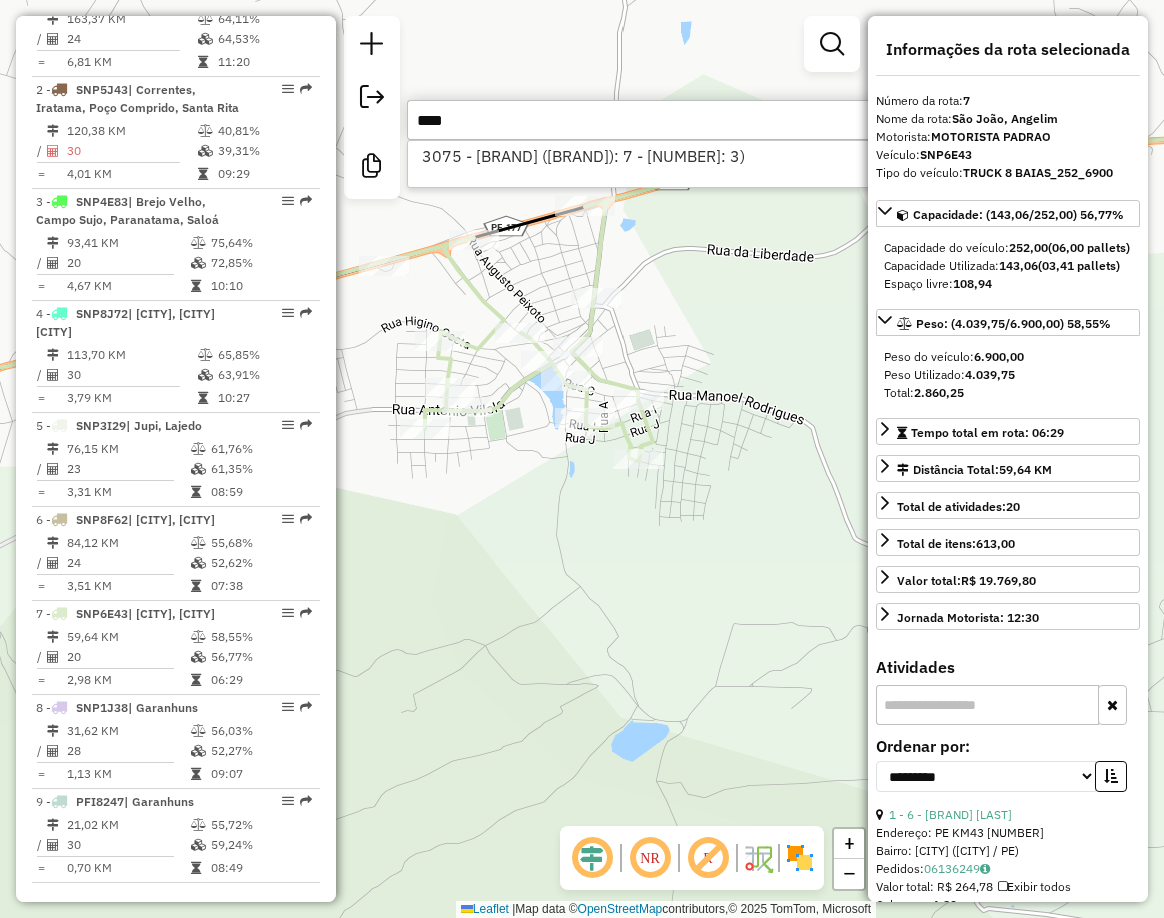 drag, startPoint x: 698, startPoint y: 333, endPoint x: 752, endPoint y: 303, distance: 61.77378 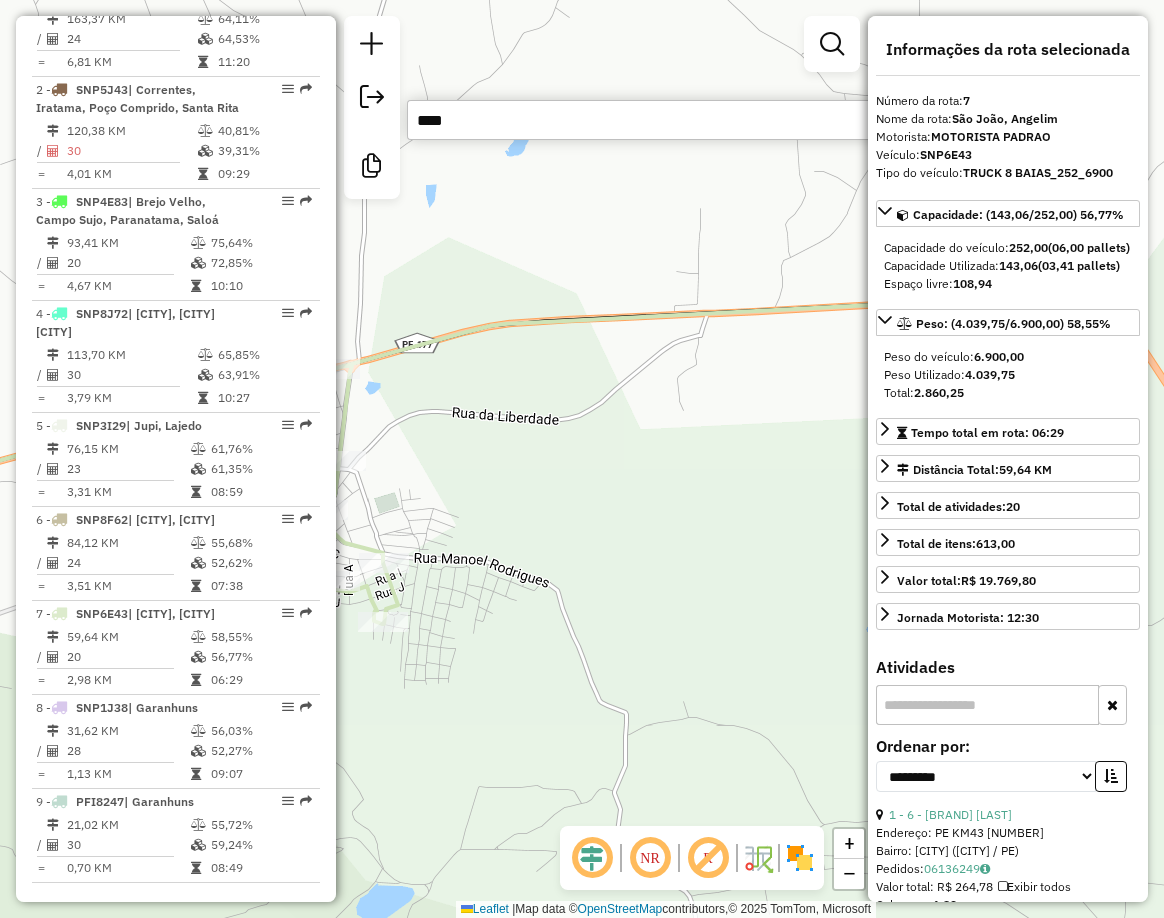 drag, startPoint x: 743, startPoint y: 226, endPoint x: 526, endPoint y: 393, distance: 273.8211 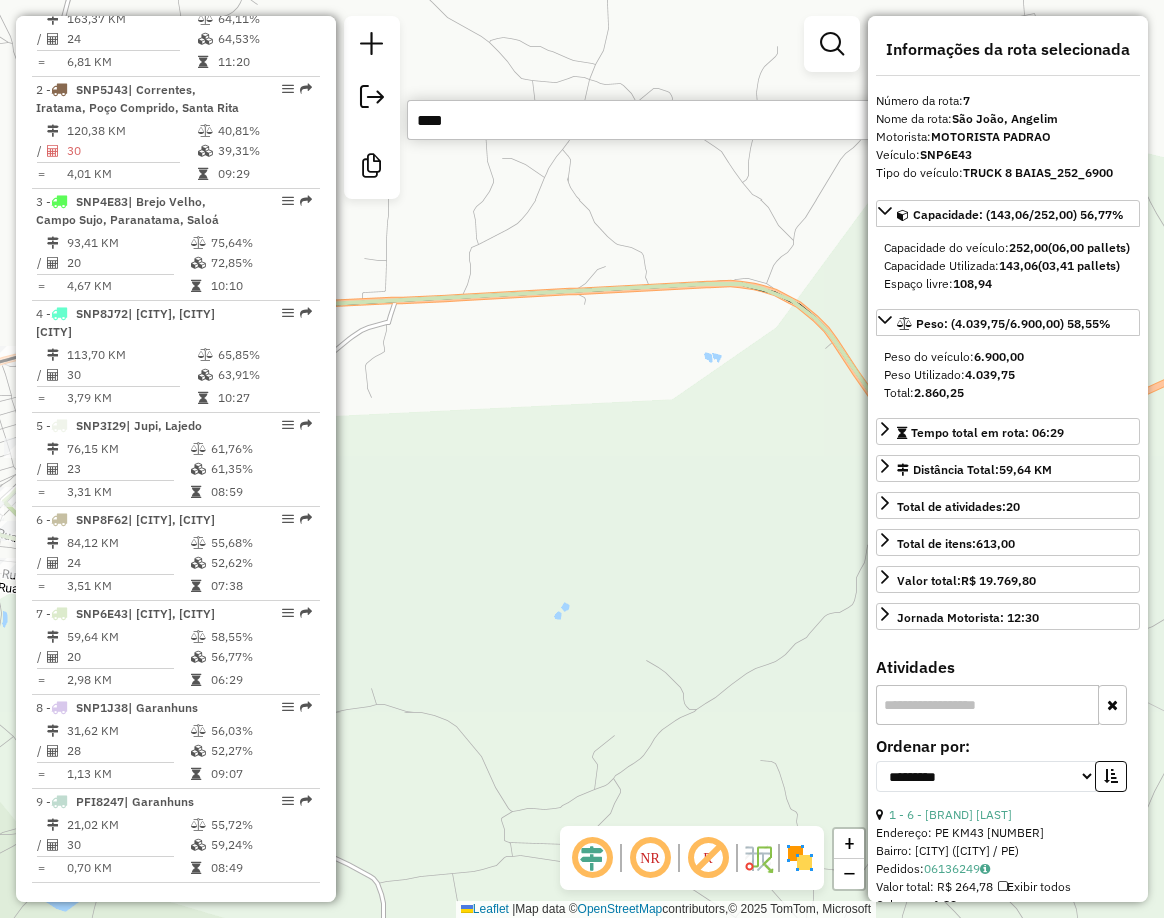 drag, startPoint x: 796, startPoint y: 395, endPoint x: 439, endPoint y: 381, distance: 357.2744 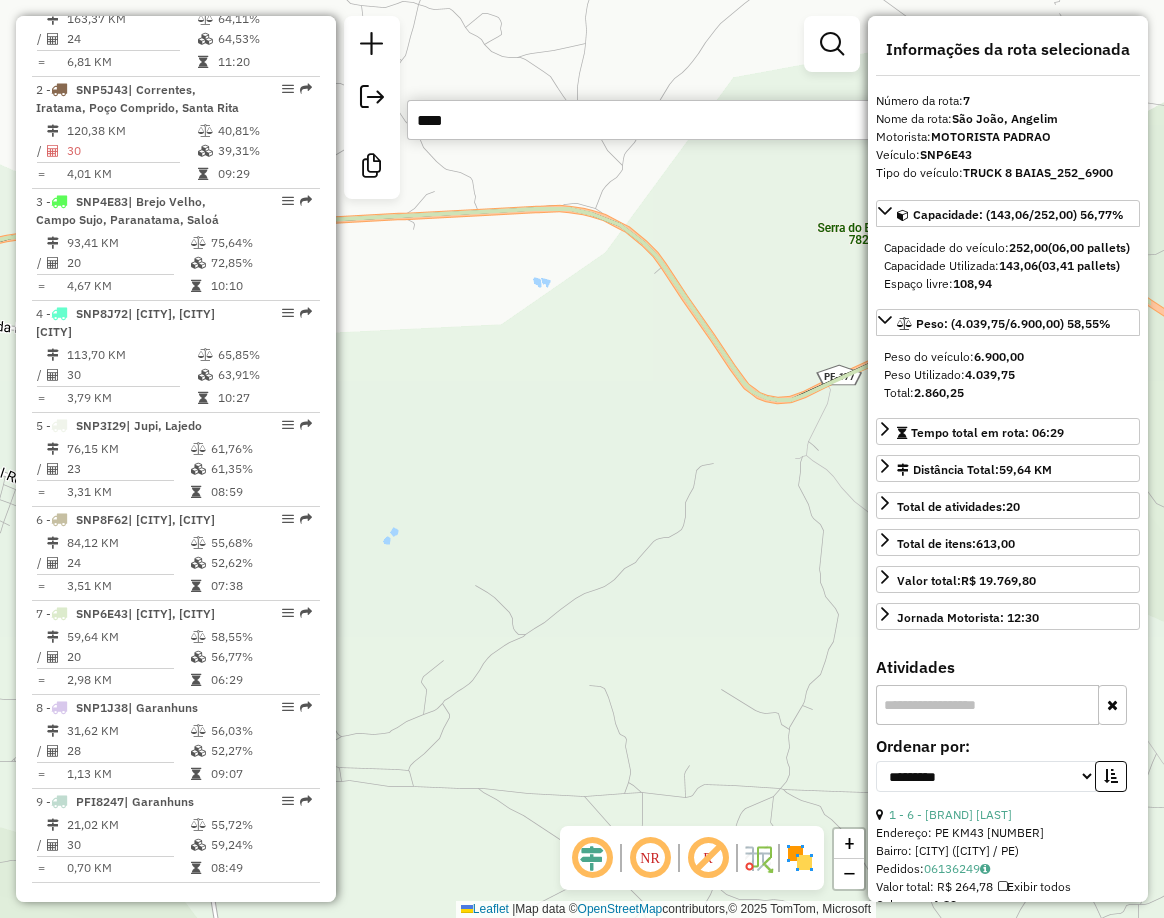 drag, startPoint x: 754, startPoint y: 490, endPoint x: 469, endPoint y: 344, distance: 320.22025 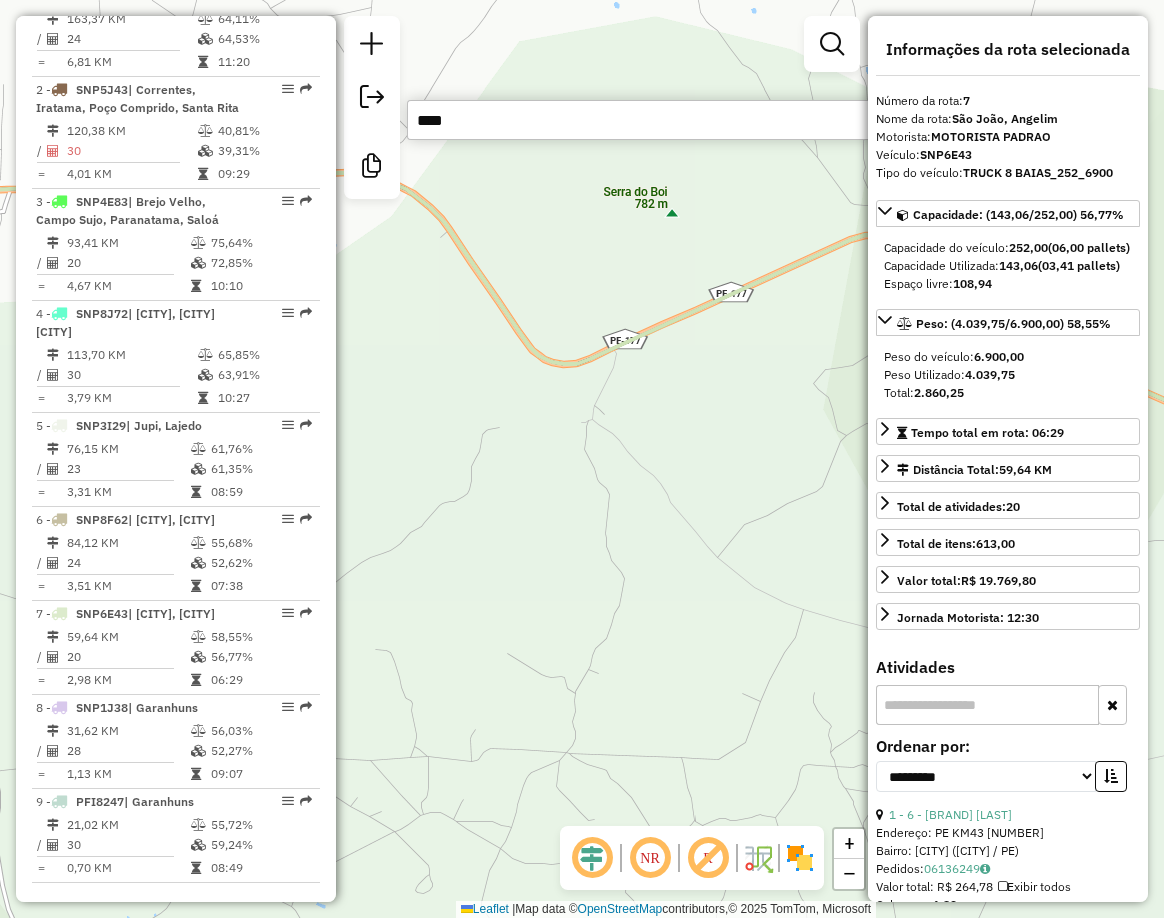 drag, startPoint x: 692, startPoint y: 377, endPoint x: 459, endPoint y: 458, distance: 246.67793 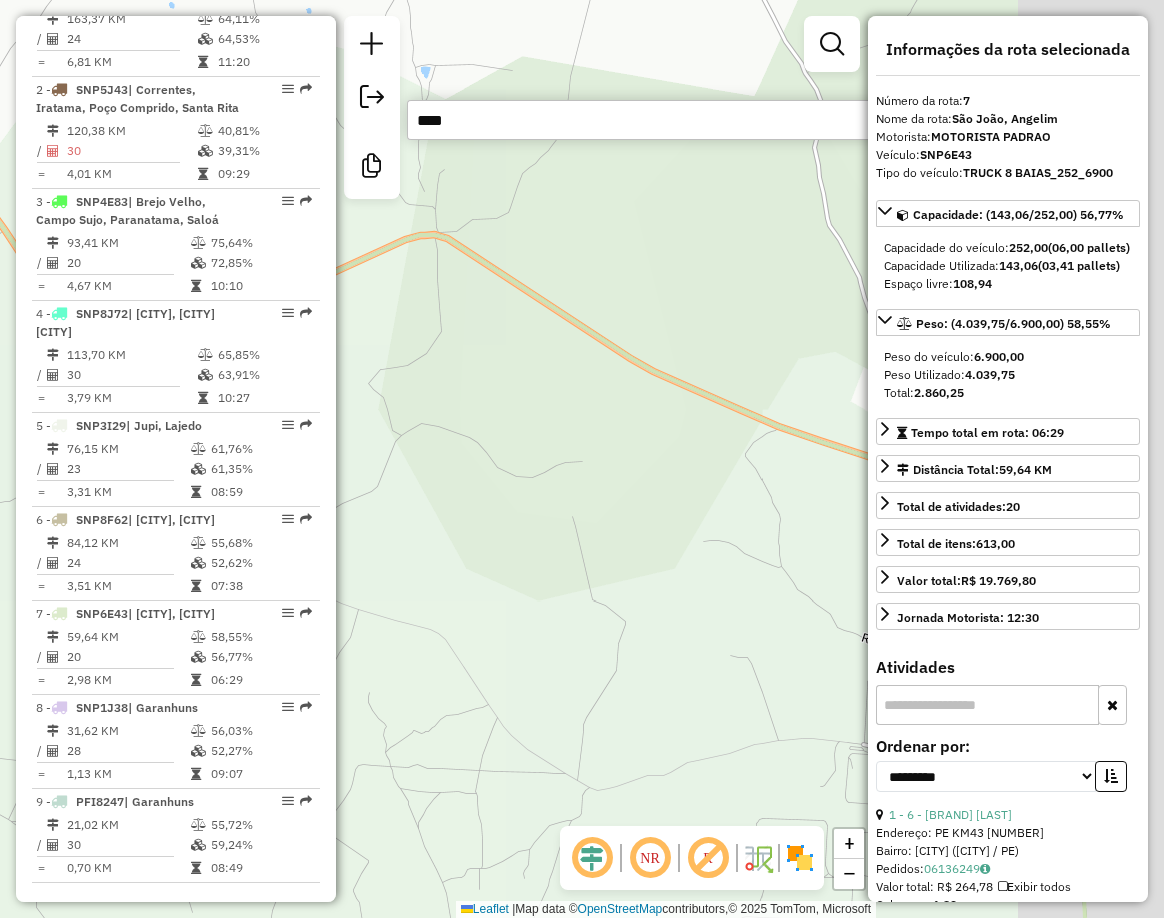 drag, startPoint x: 702, startPoint y: 526, endPoint x: 405, endPoint y: 376, distance: 332.7296 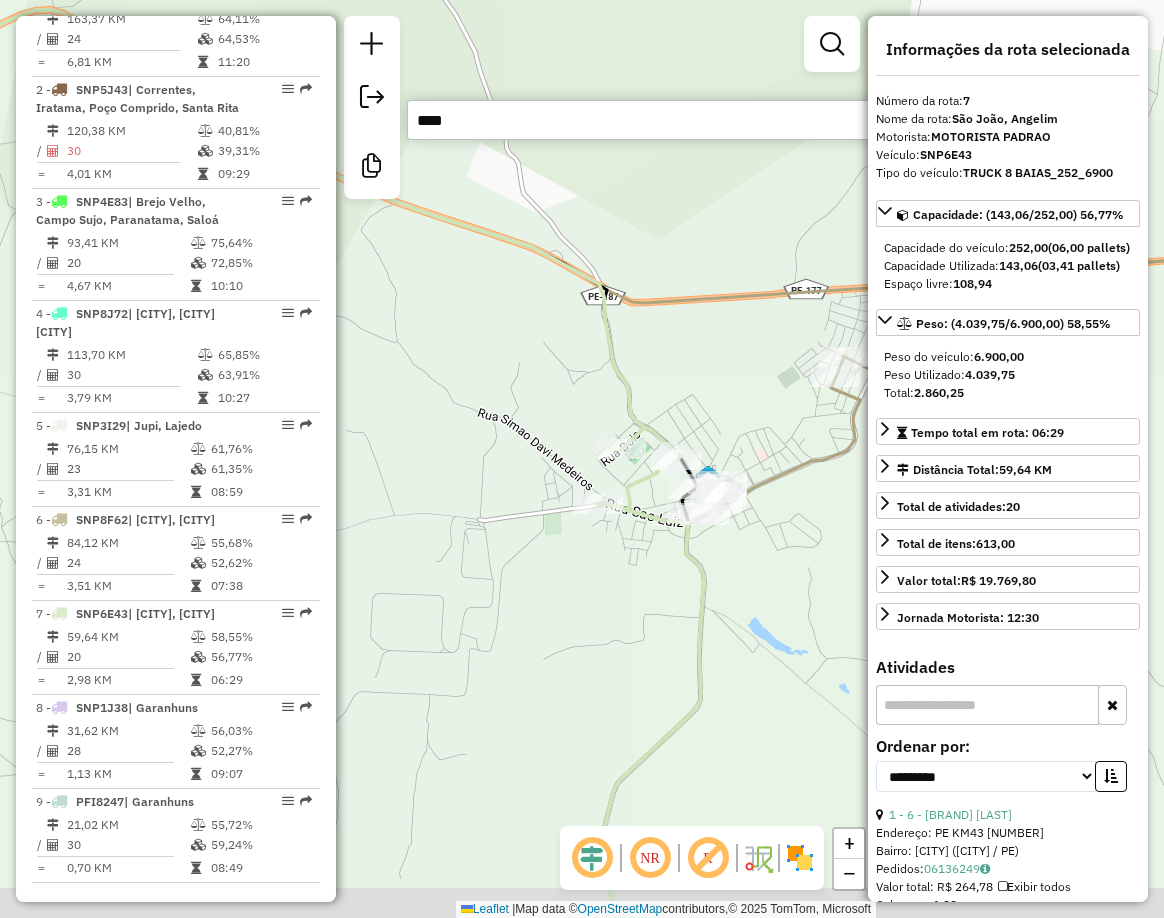 drag, startPoint x: 755, startPoint y: 470, endPoint x: 694, endPoint y: 361, distance: 124.90797 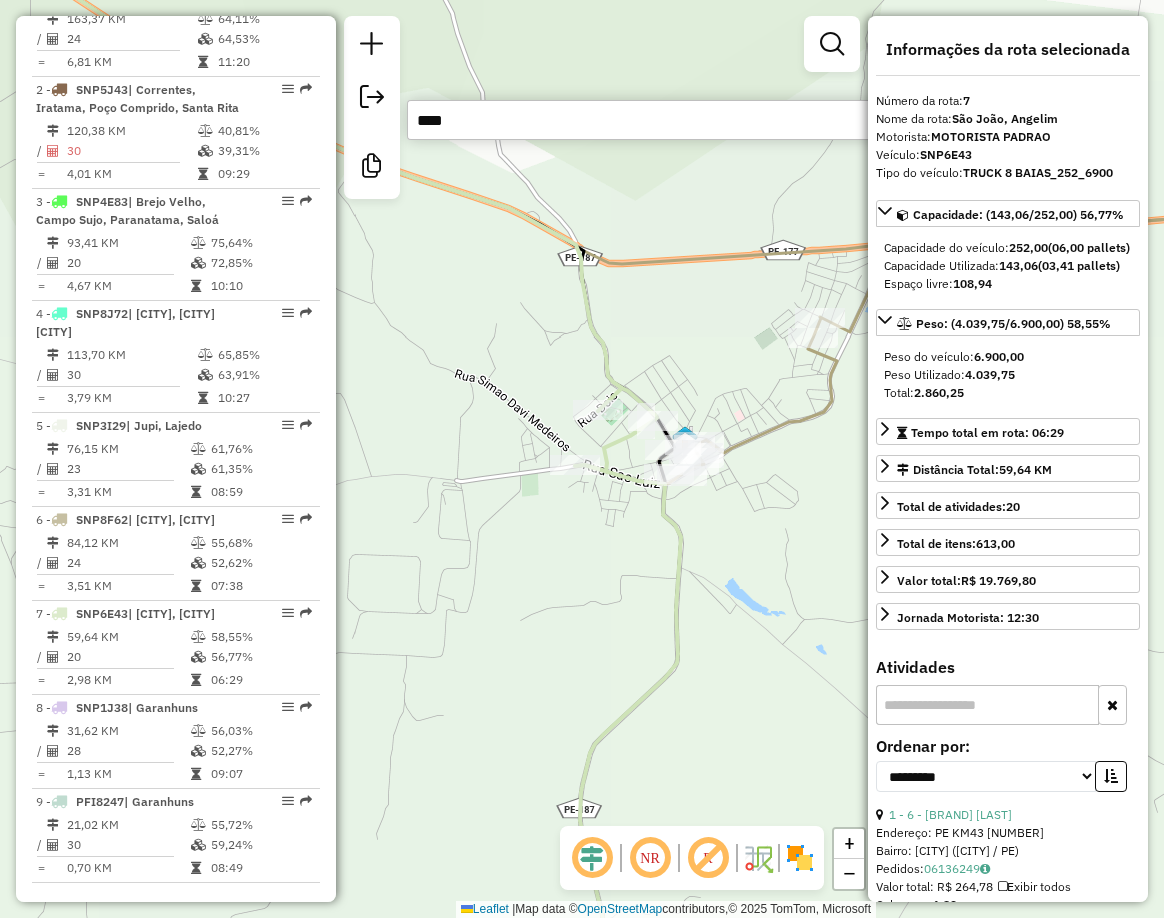 drag, startPoint x: 724, startPoint y: 365, endPoint x: 687, endPoint y: 347, distance: 41.14608 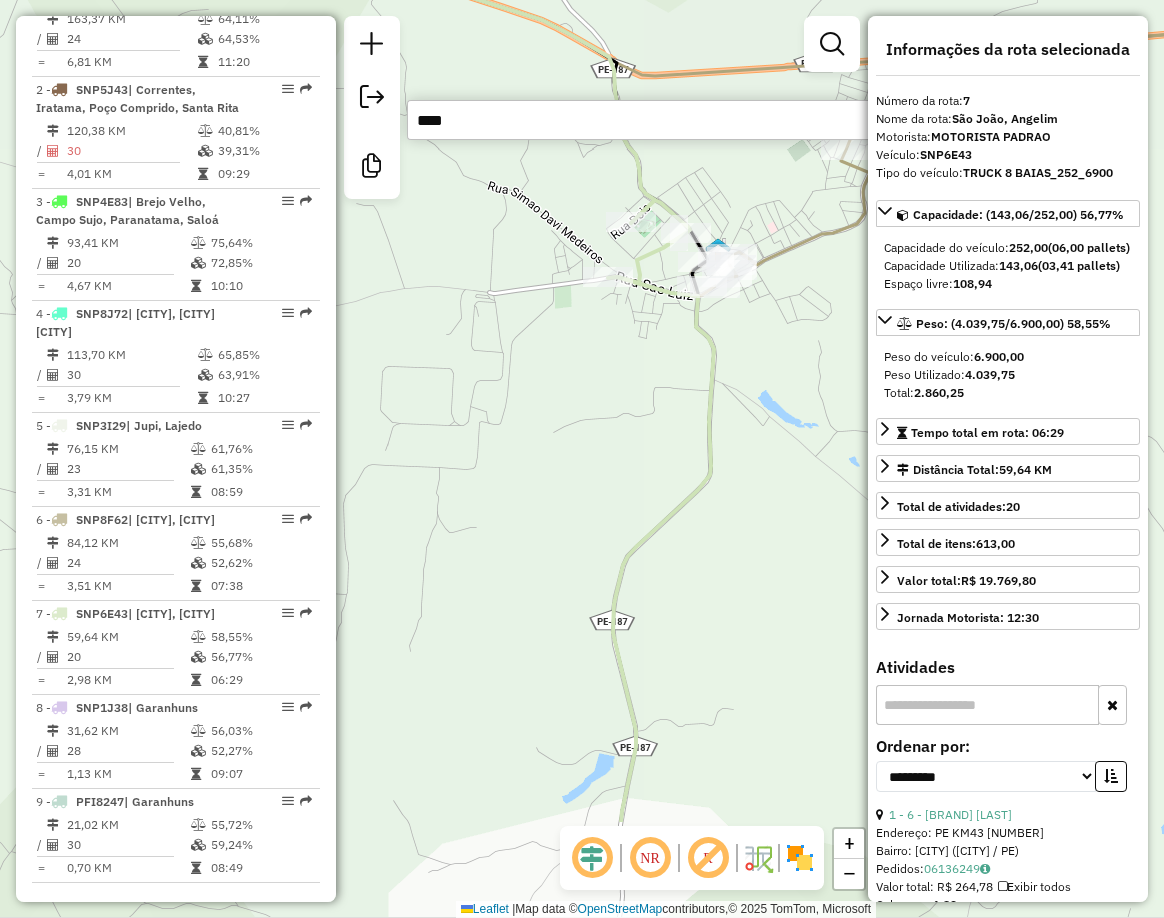 drag, startPoint x: 699, startPoint y: 605, endPoint x: 752, endPoint y: 331, distance: 279.07883 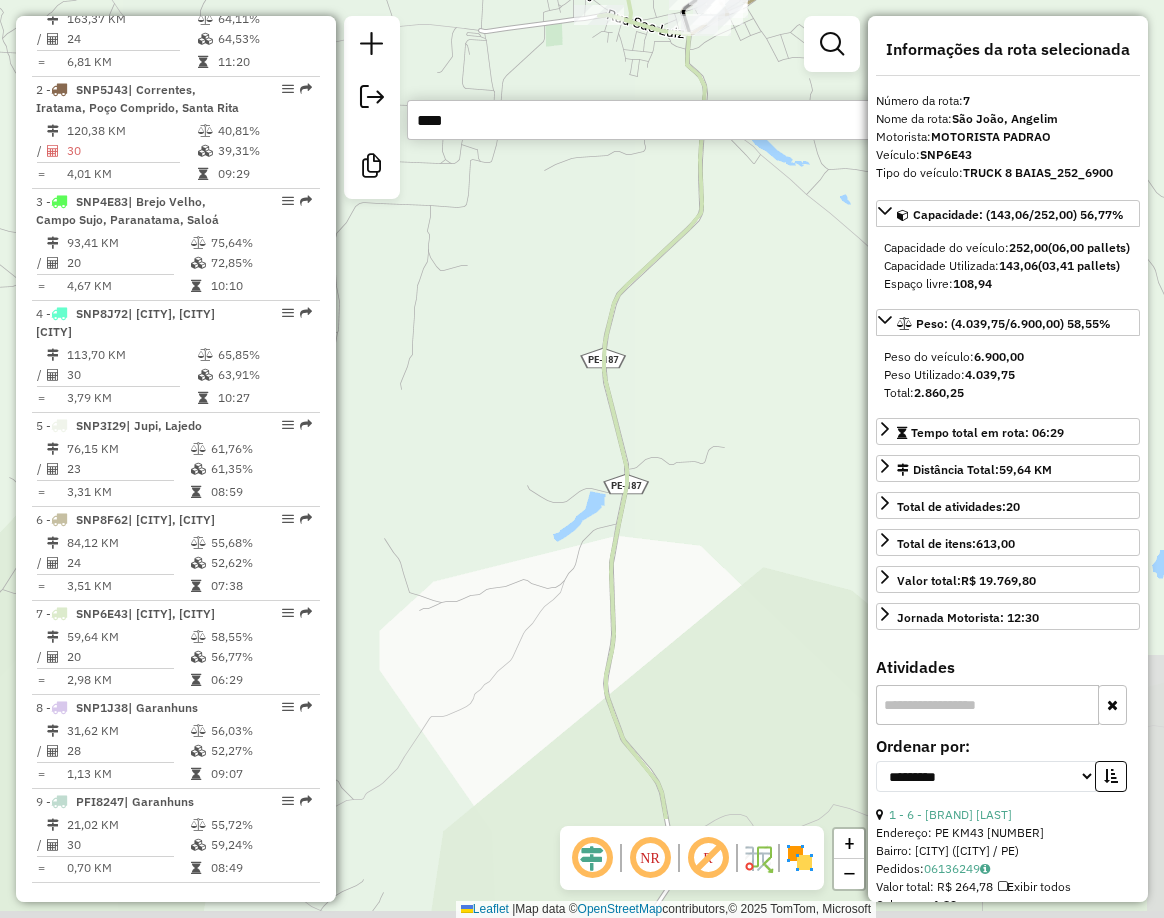 drag, startPoint x: 775, startPoint y: 598, endPoint x: 752, endPoint y: 363, distance: 236.12285 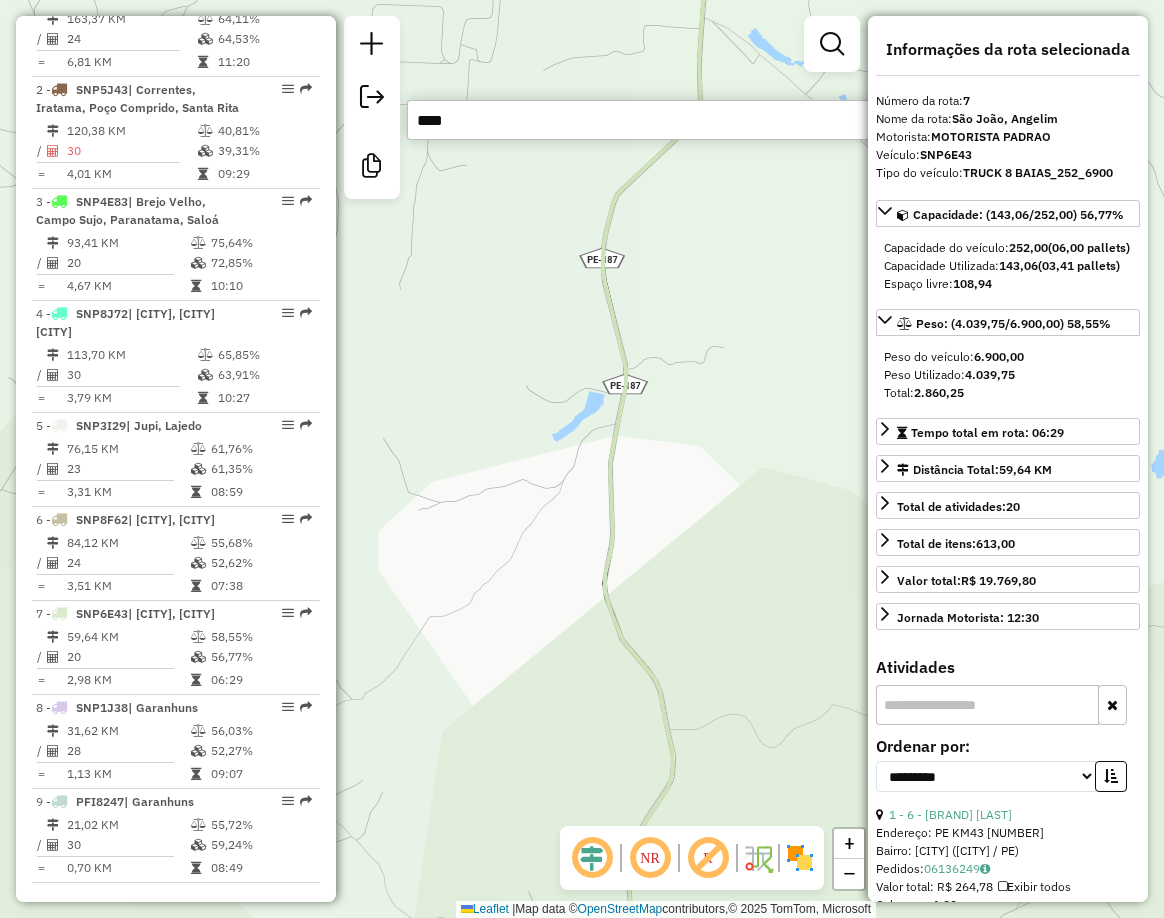 drag, startPoint x: 704, startPoint y: 544, endPoint x: 709, endPoint y: 342, distance: 202.06187 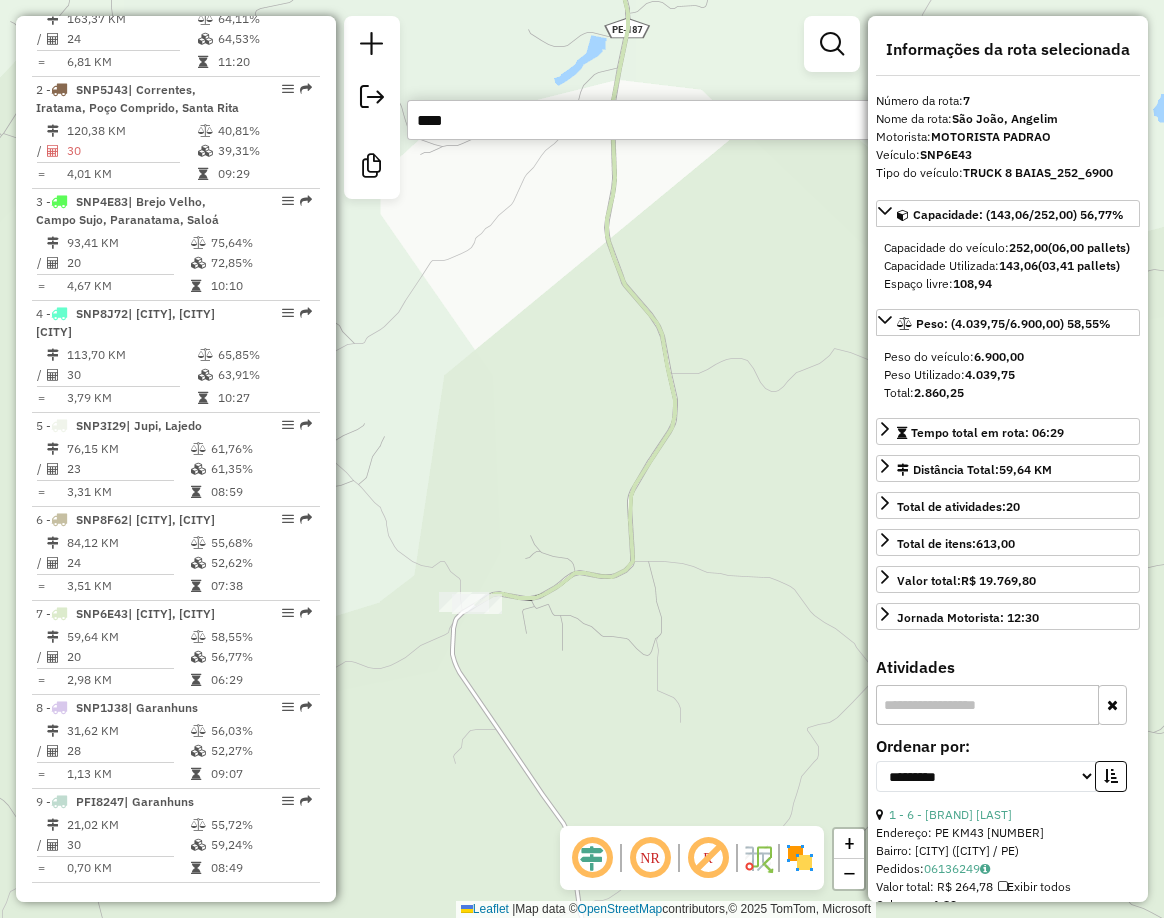 drag, startPoint x: 671, startPoint y: 530, endPoint x: 602, endPoint y: 543, distance: 70.21396 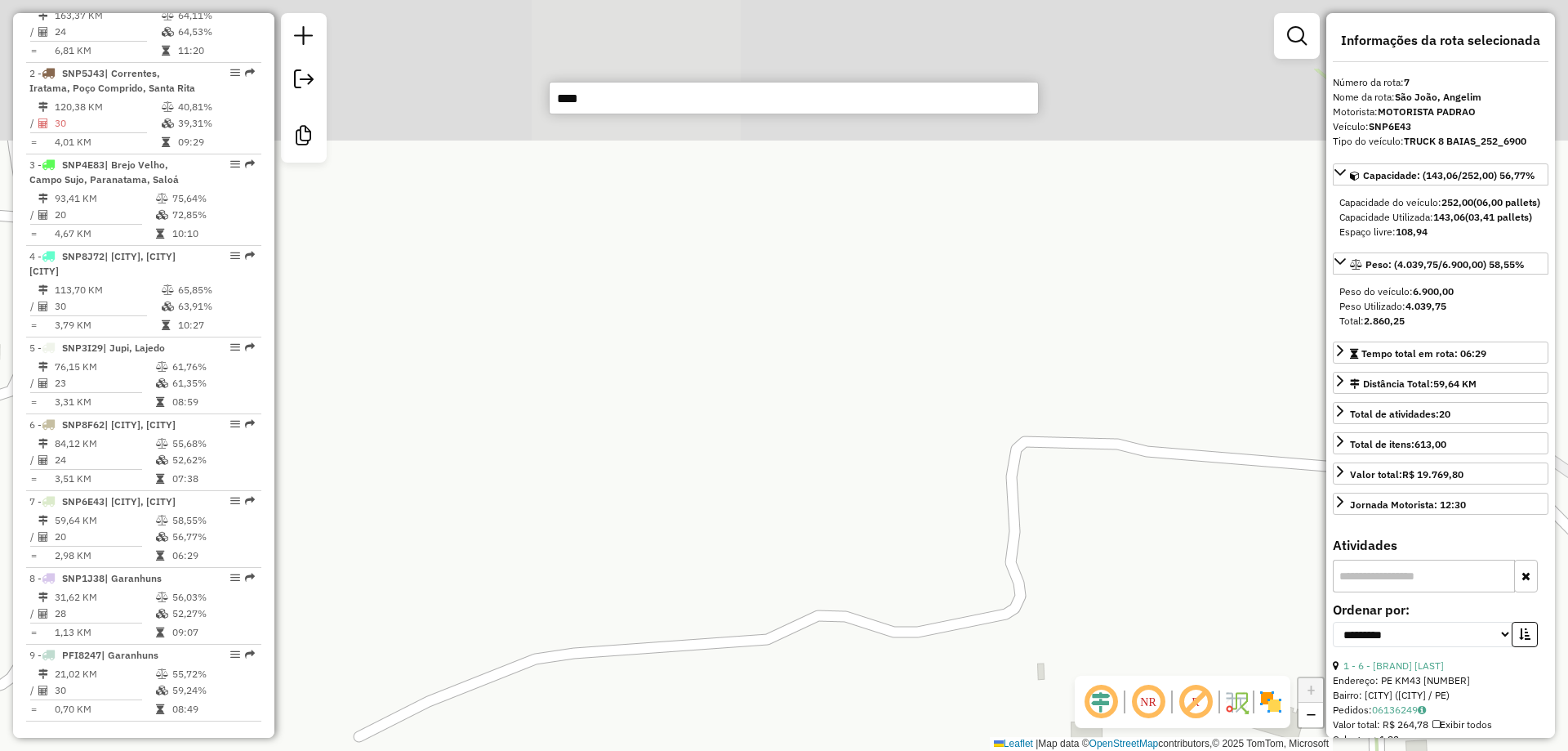 drag, startPoint x: 884, startPoint y: 185, endPoint x: 612, endPoint y: 382, distance: 335.84669 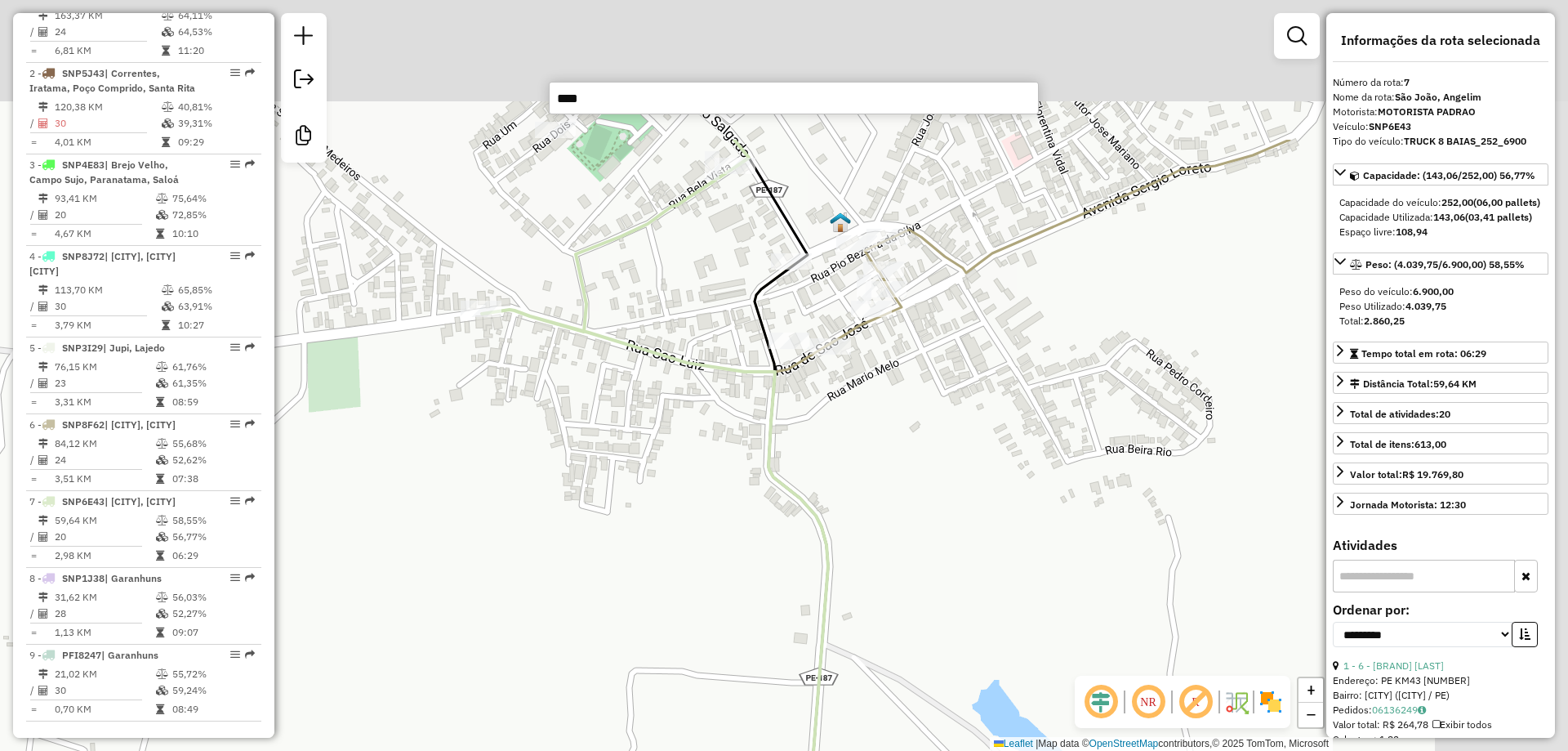 drag, startPoint x: 811, startPoint y: 239, endPoint x: 654, endPoint y: 476, distance: 284.2851 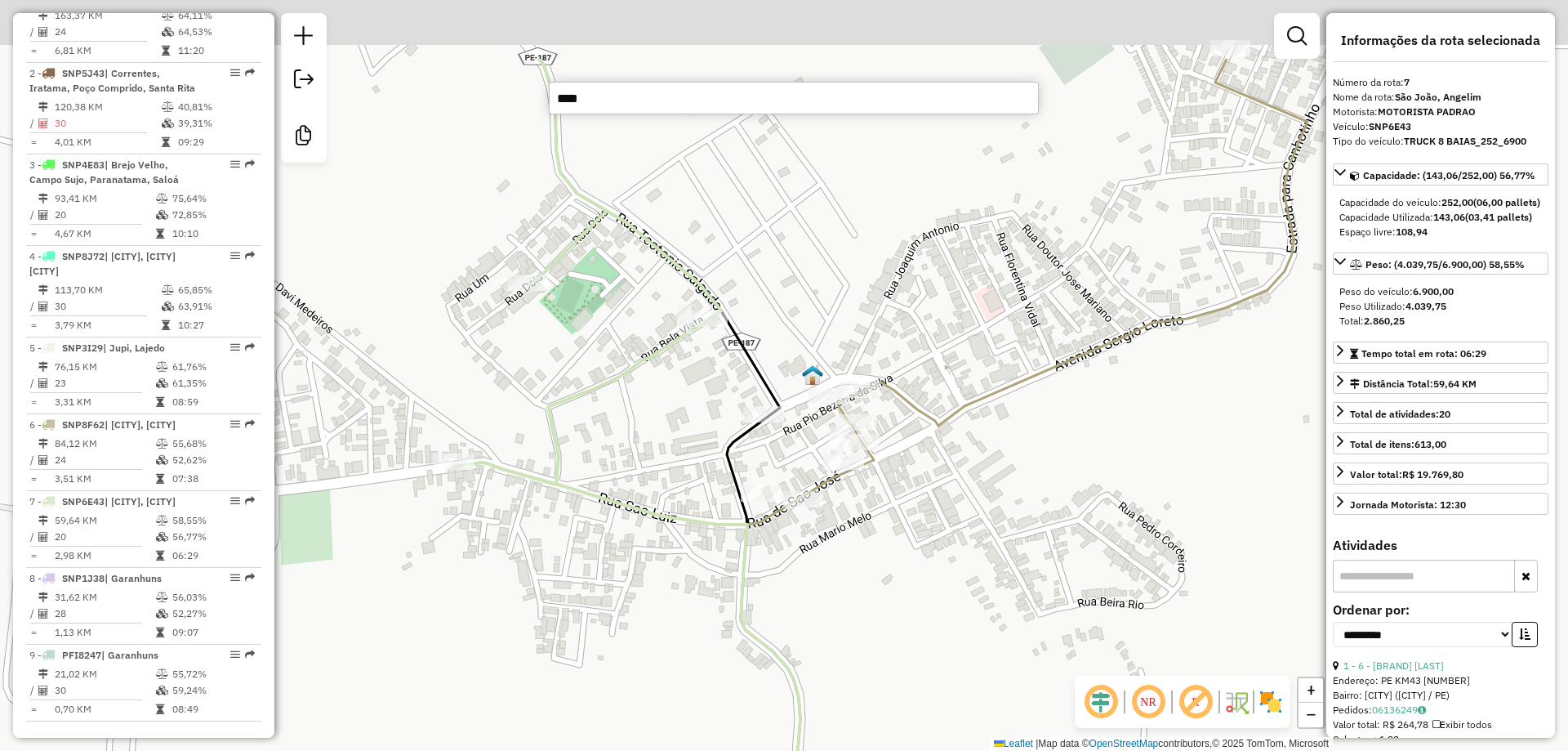 drag, startPoint x: 647, startPoint y: 316, endPoint x: 639, endPoint y: 433, distance: 117.27319 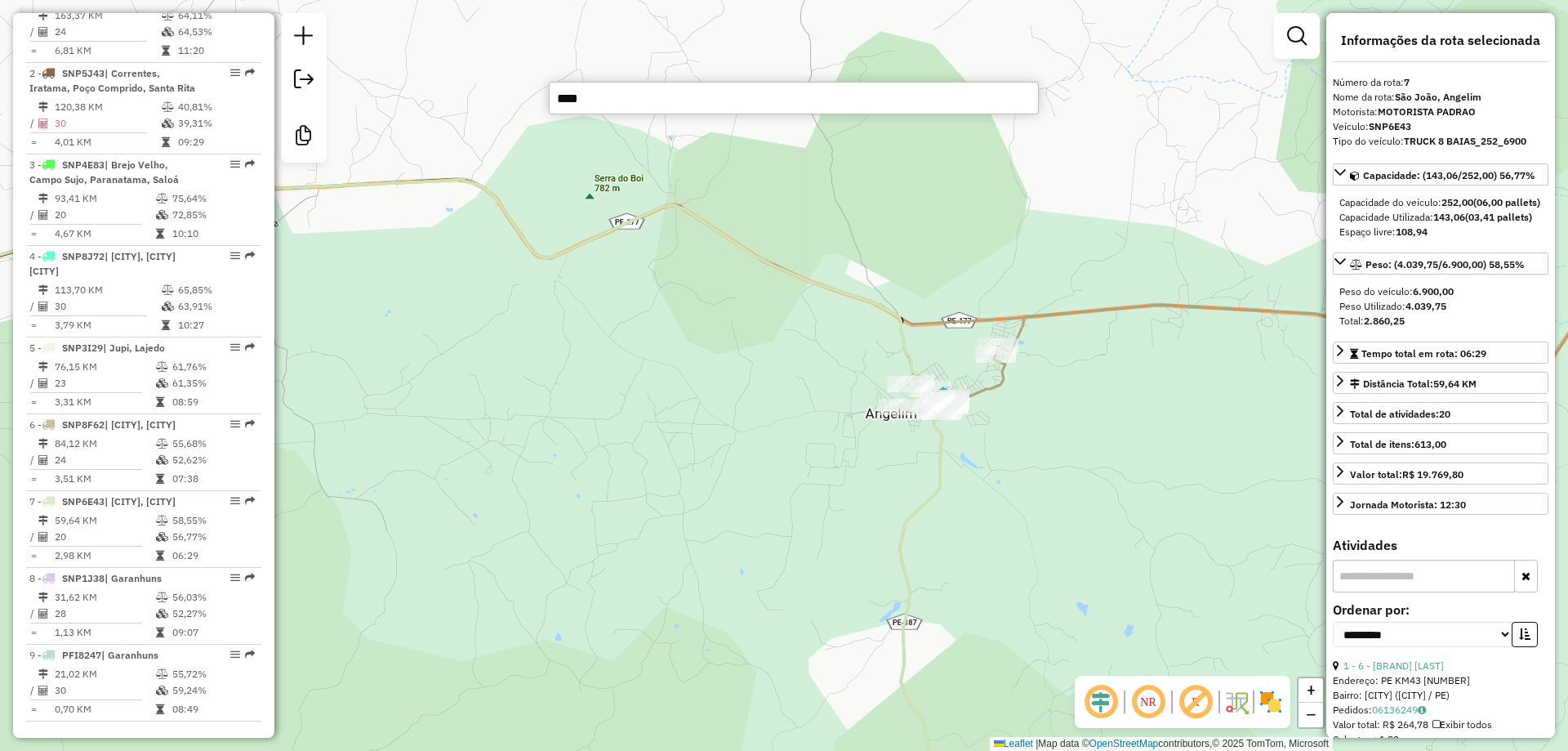 drag, startPoint x: 1103, startPoint y: 413, endPoint x: 341, endPoint y: 413, distance: 762 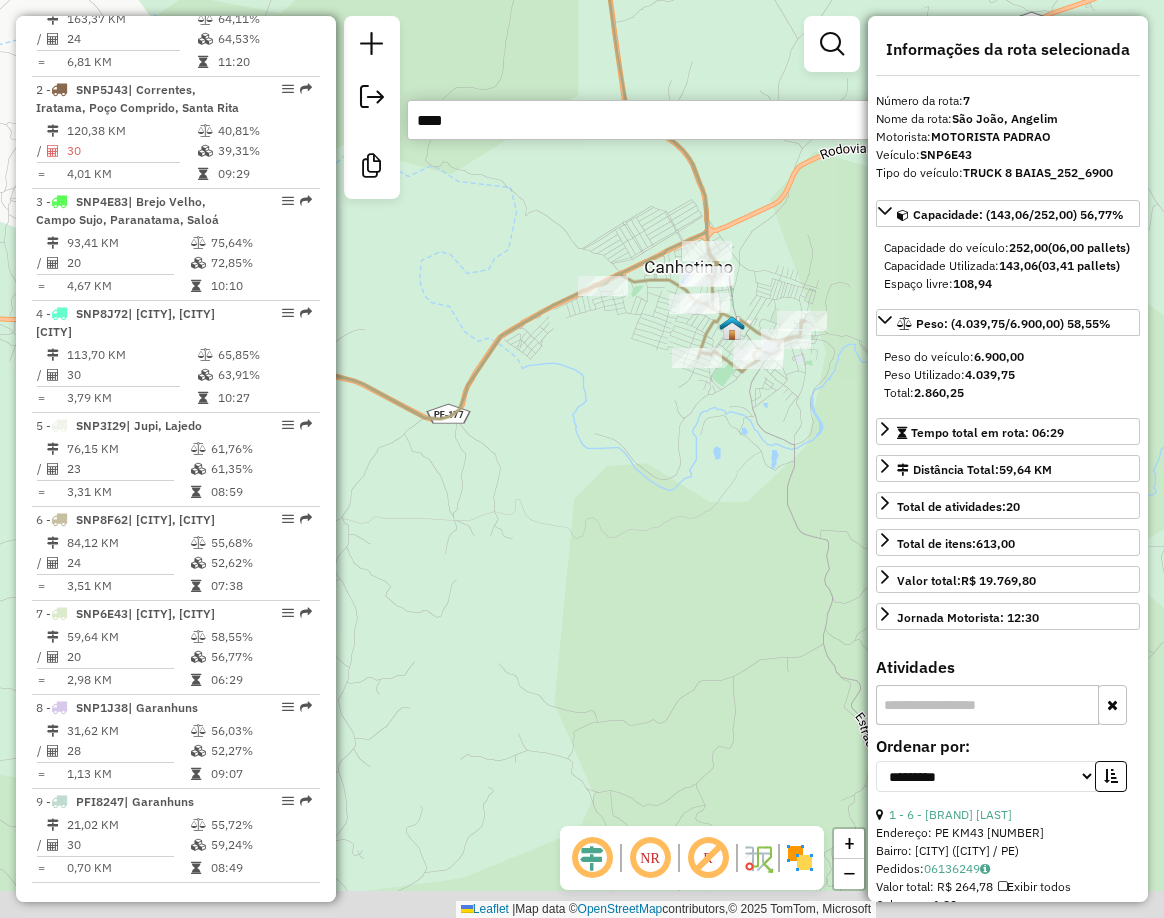 drag, startPoint x: 490, startPoint y: 465, endPoint x: 790, endPoint y: 259, distance: 363.91757 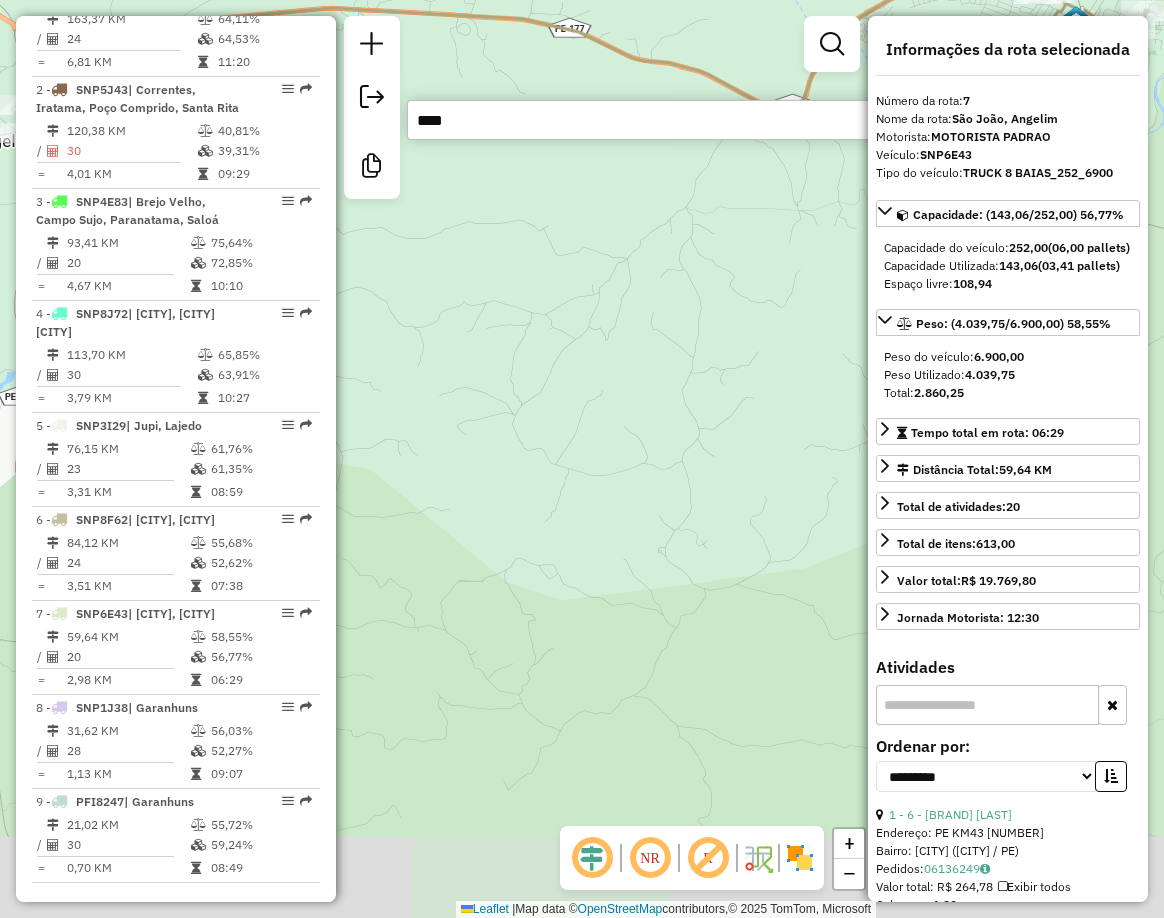 drag, startPoint x: 542, startPoint y: 420, endPoint x: 541, endPoint y: 367, distance: 53.009434 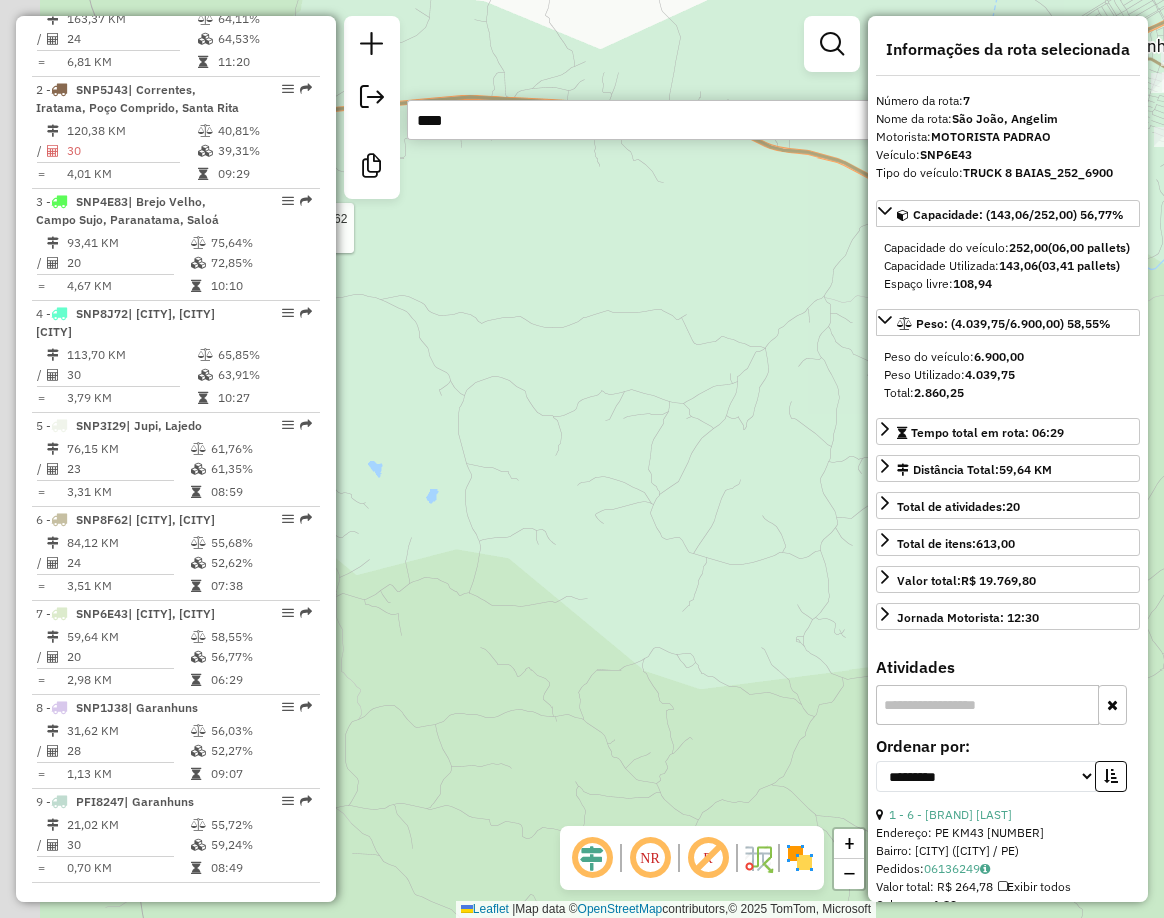 drag, startPoint x: 529, startPoint y: 393, endPoint x: 796, endPoint y: 638, distance: 362.37274 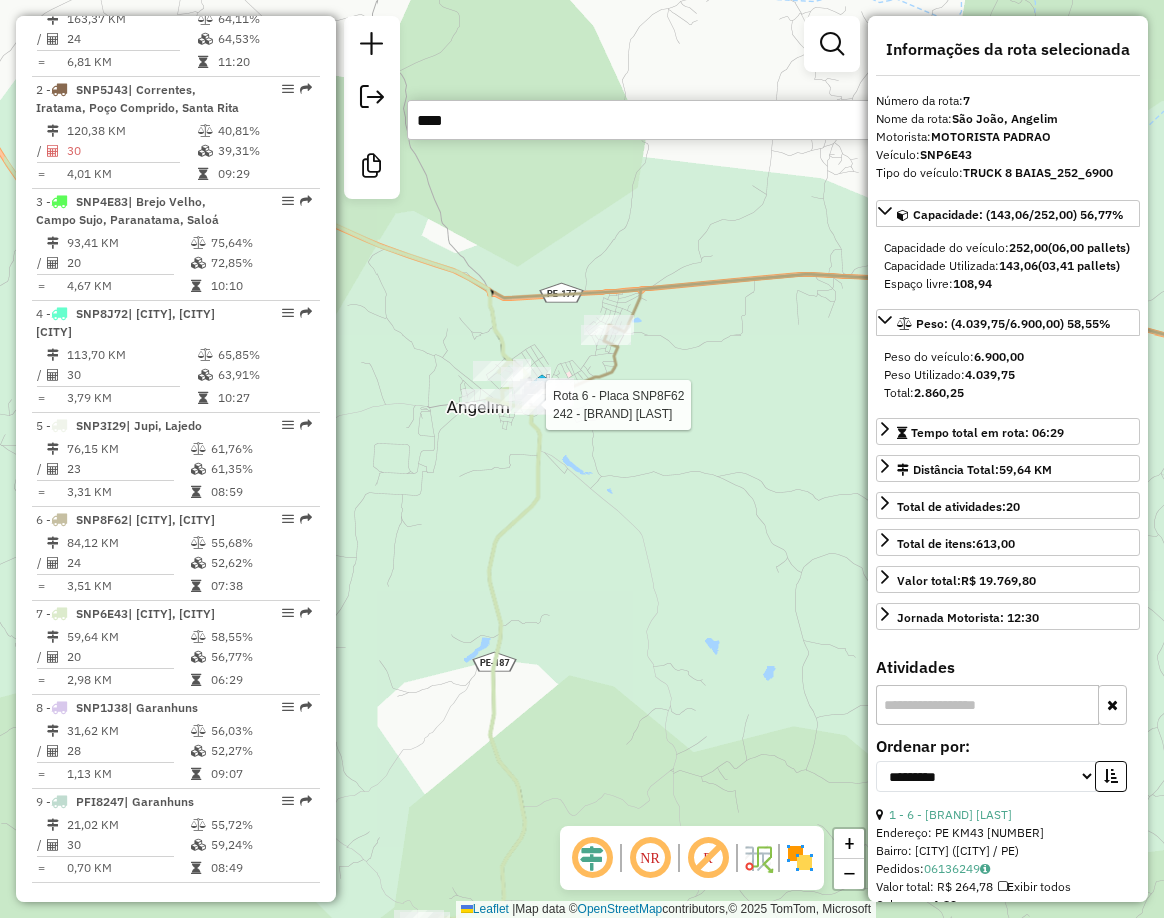 drag, startPoint x: 564, startPoint y: 494, endPoint x: 763, endPoint y: 473, distance: 200.10497 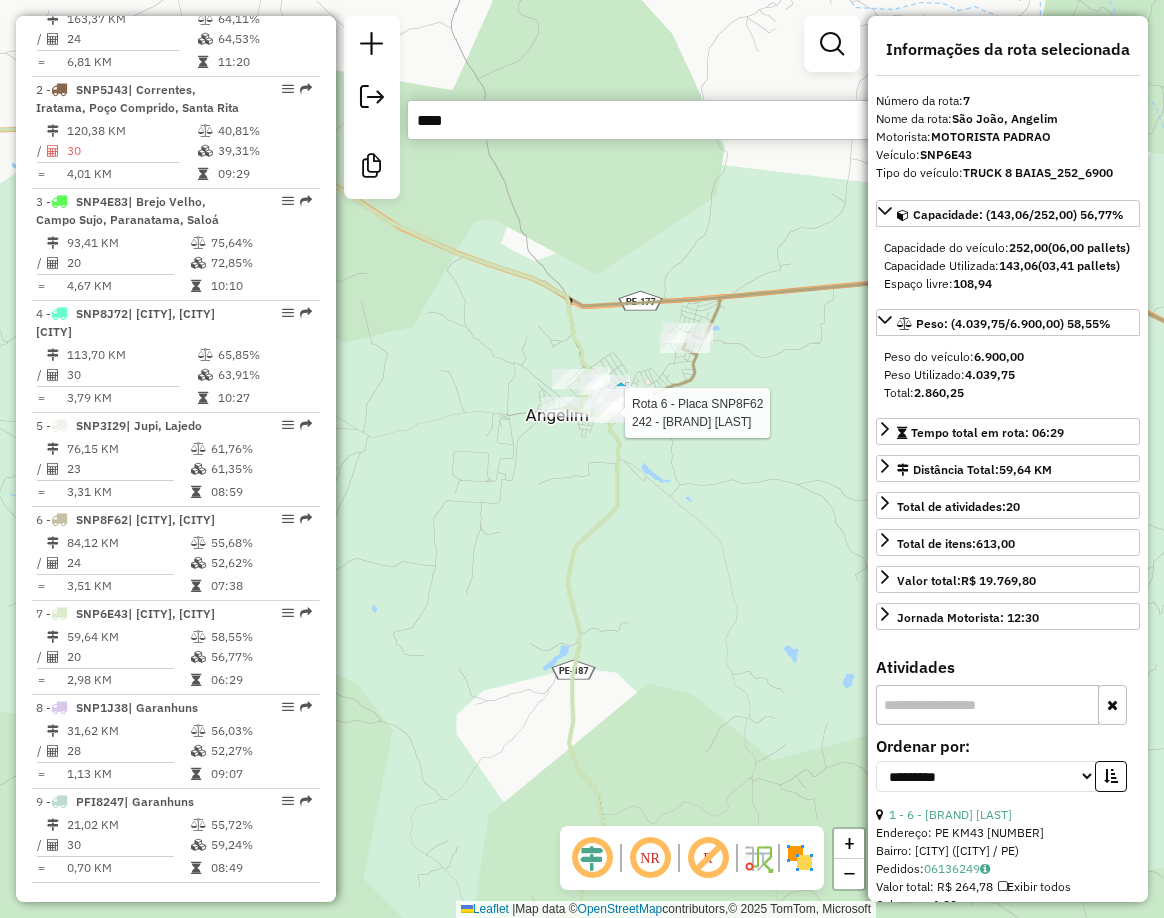 drag, startPoint x: 574, startPoint y: 466, endPoint x: 722, endPoint y: 549, distance: 169.685 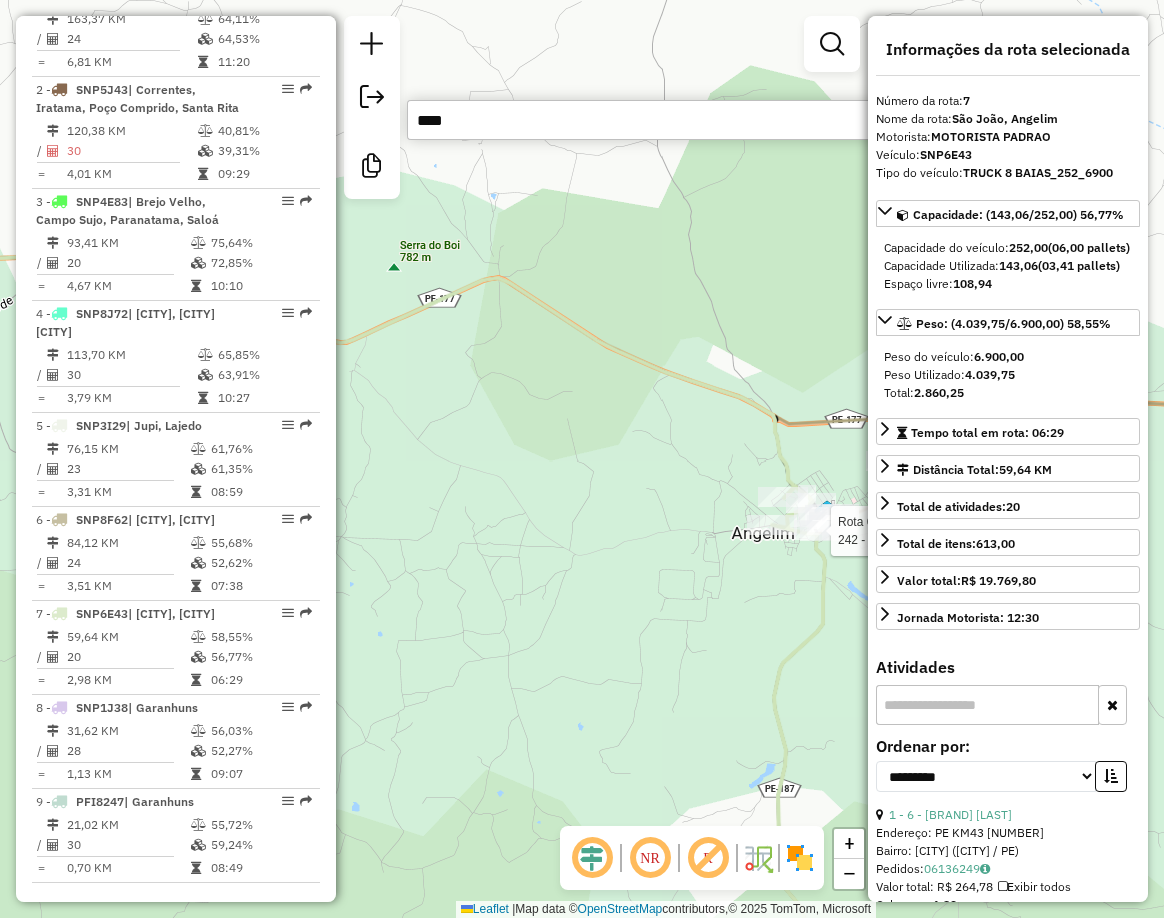 drag, startPoint x: 530, startPoint y: 430, endPoint x: 754, endPoint y: 565, distance: 261.53586 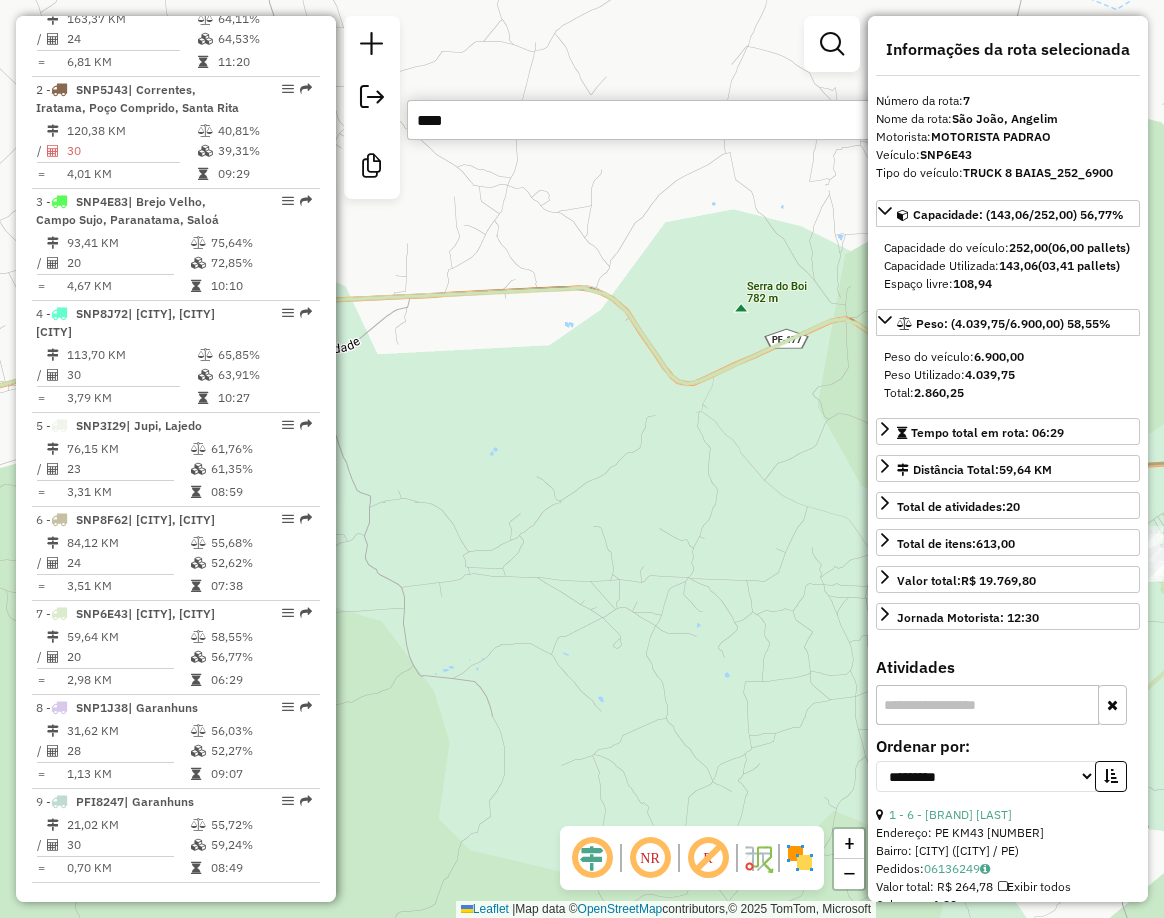 drag, startPoint x: 555, startPoint y: 549, endPoint x: 667, endPoint y: 407, distance: 180.85353 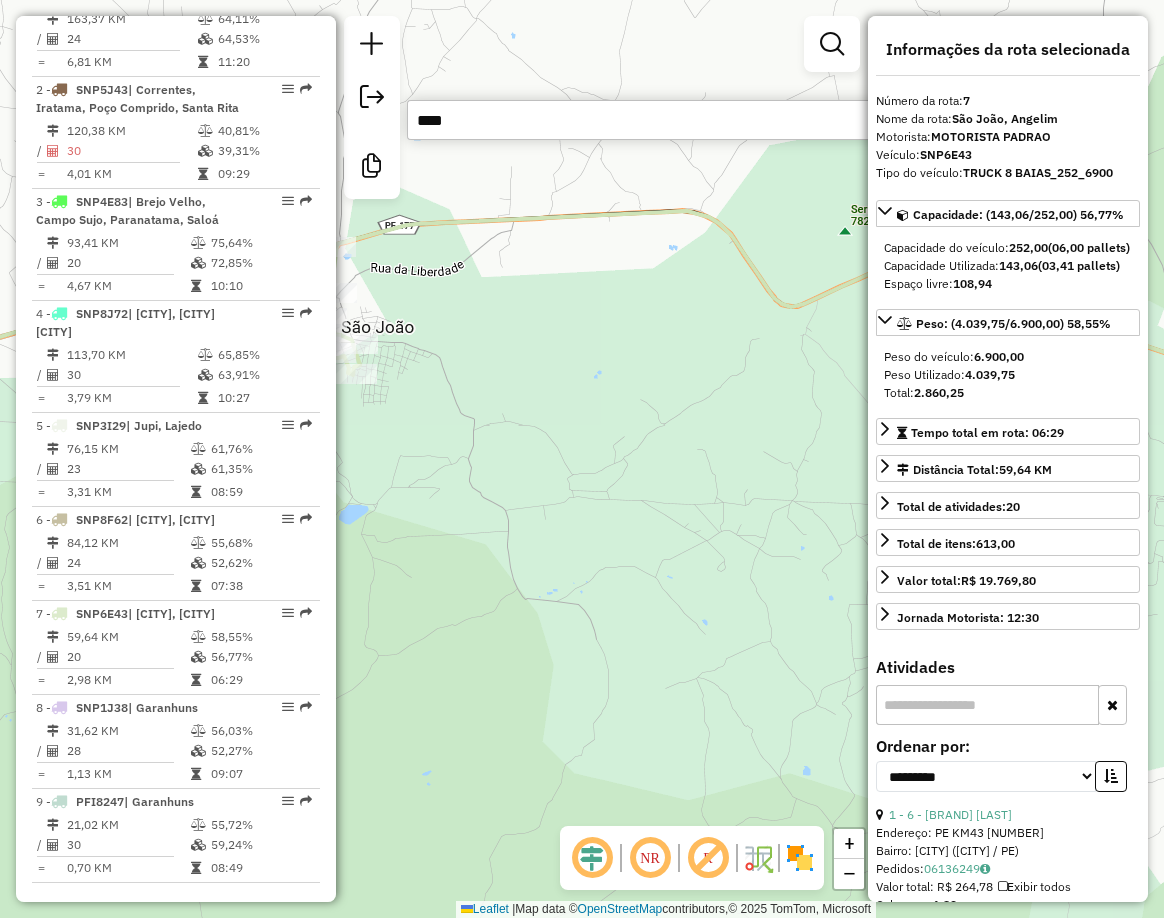 drag, startPoint x: 444, startPoint y: 394, endPoint x: 695, endPoint y: 256, distance: 286.435 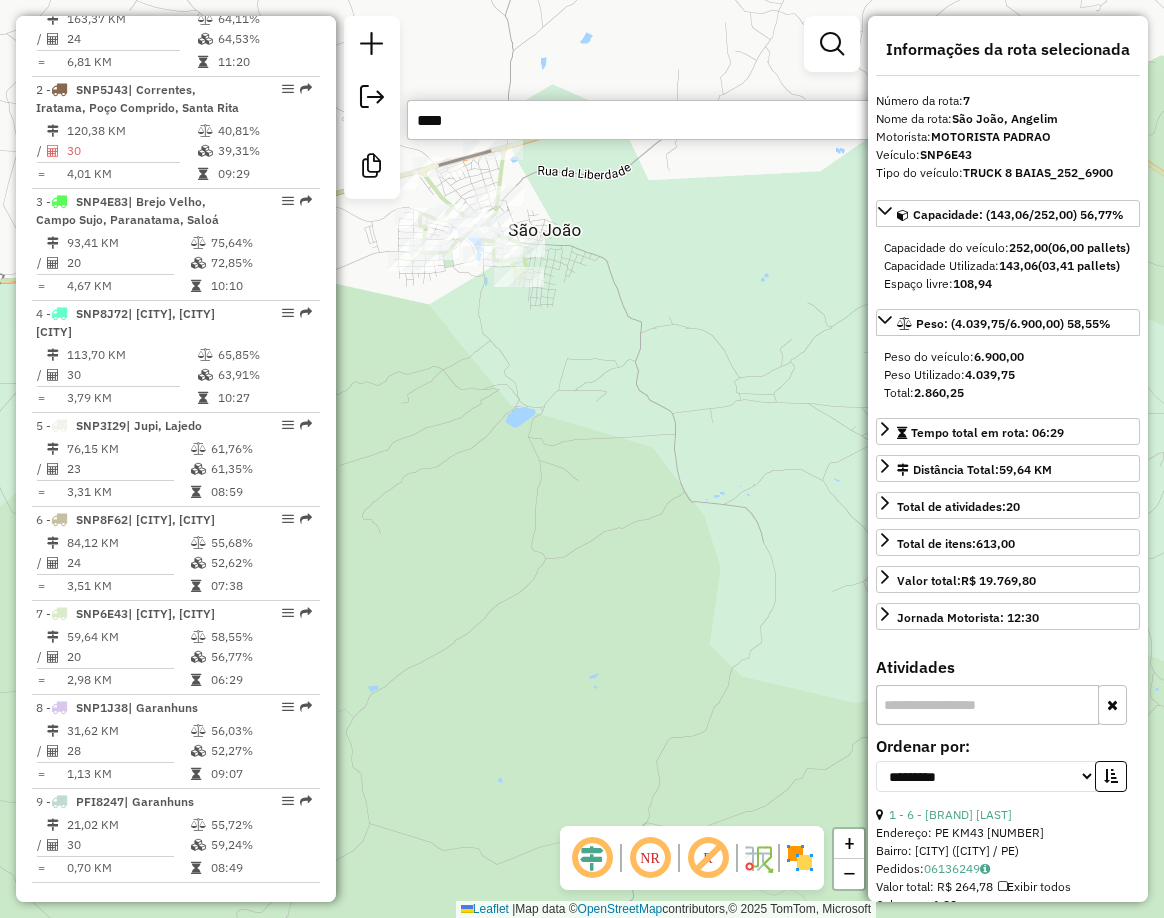 click on "****" at bounding box center (707, 120) 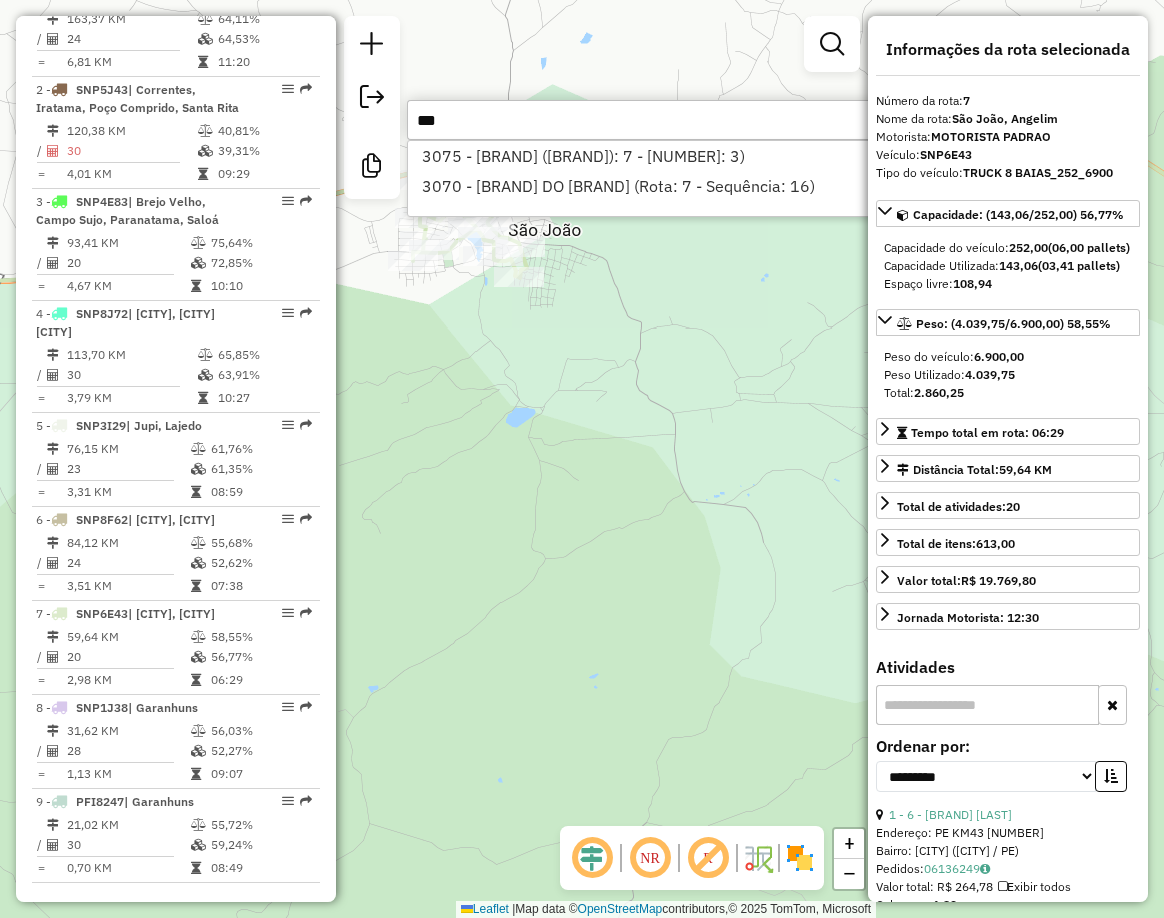 type on "****" 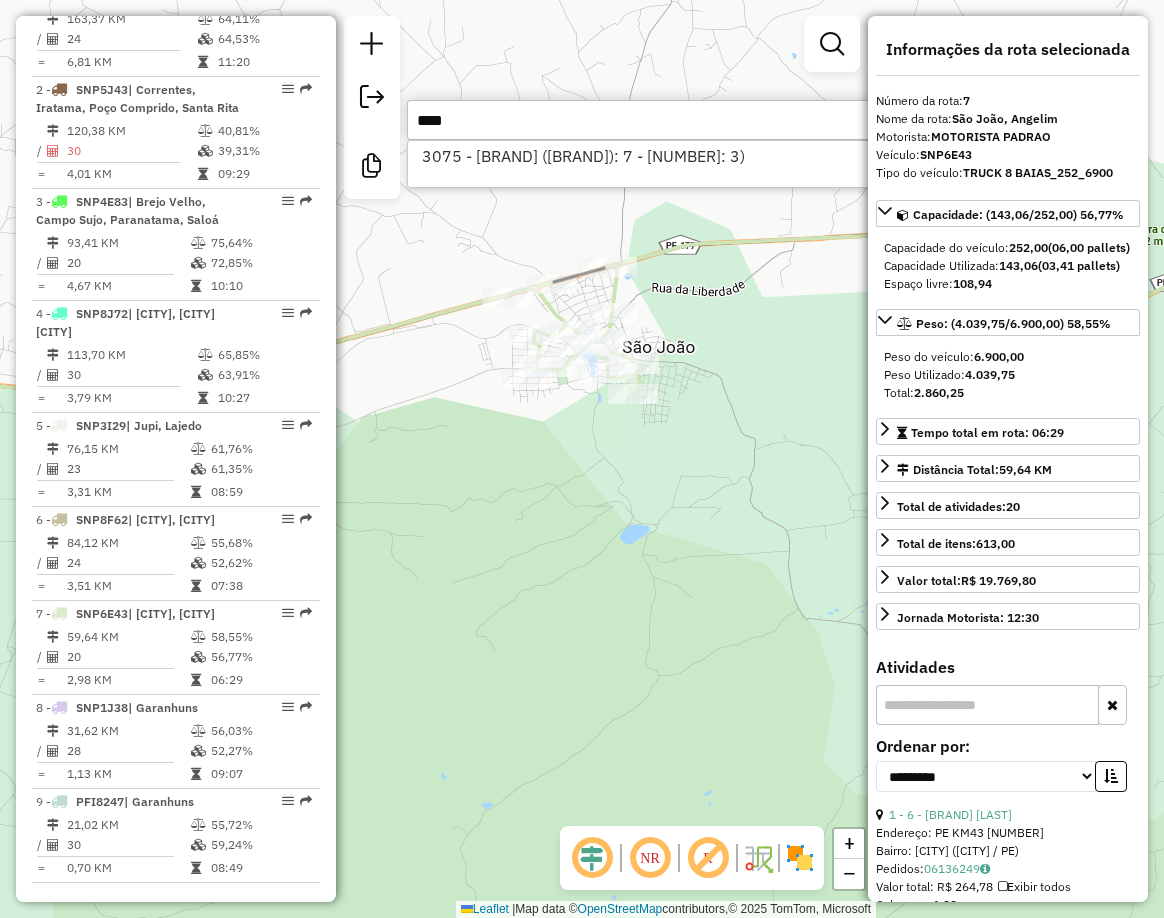 drag, startPoint x: 521, startPoint y: 354, endPoint x: 632, endPoint y: 488, distance: 174.00287 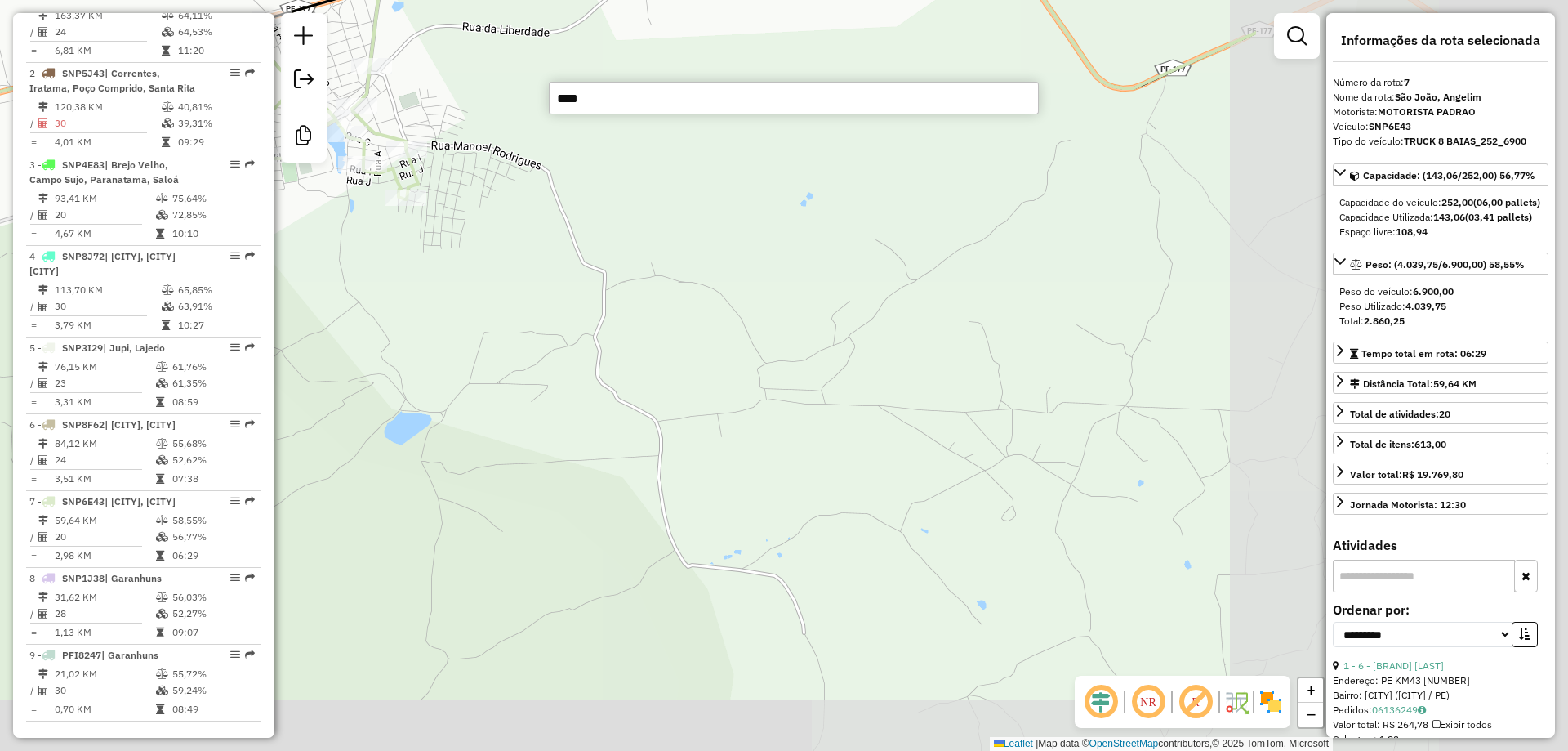 drag, startPoint x: 1143, startPoint y: 398, endPoint x: 544, endPoint y: 267, distance: 613.1574 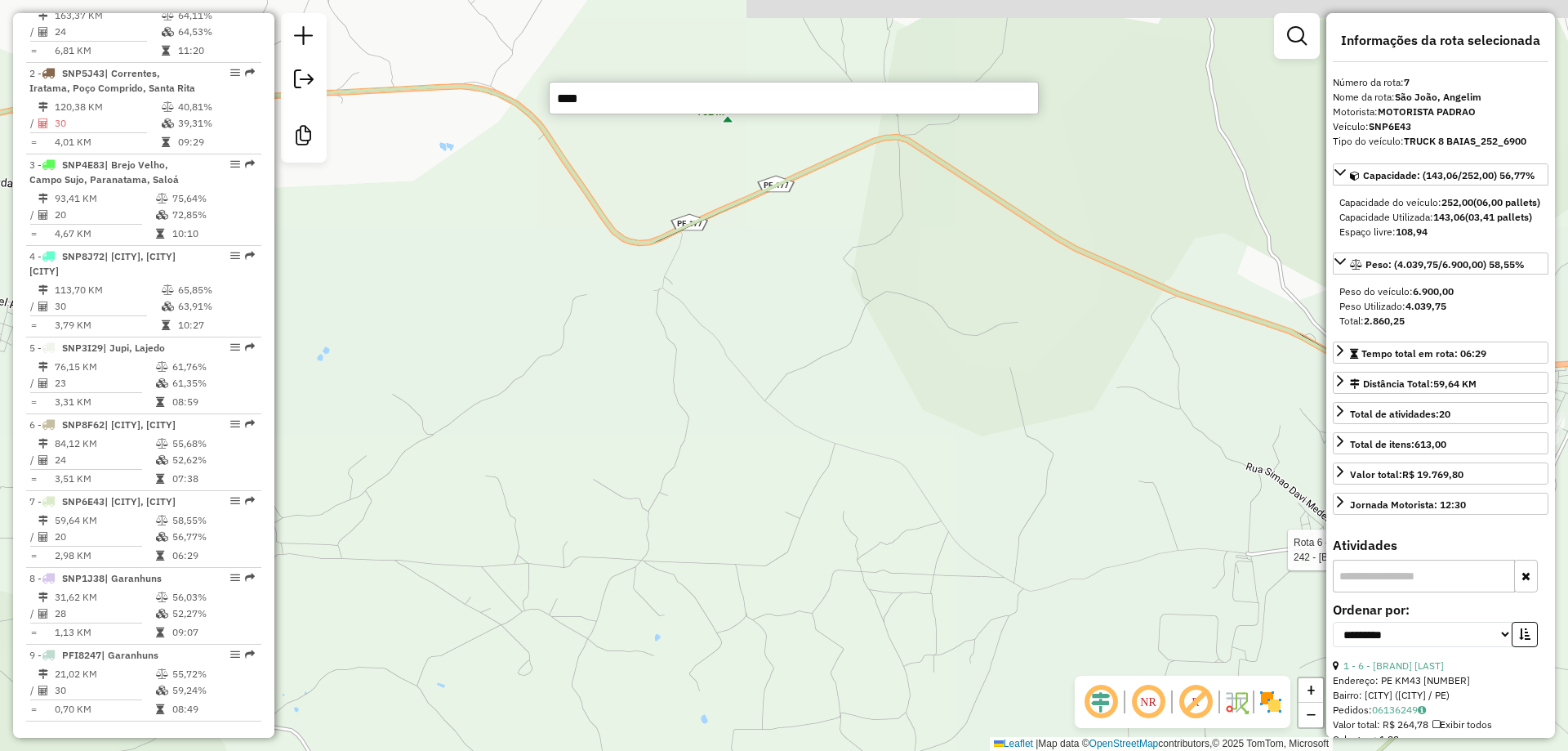 drag, startPoint x: 1196, startPoint y: 330, endPoint x: 973, endPoint y: 512, distance: 287.84197 